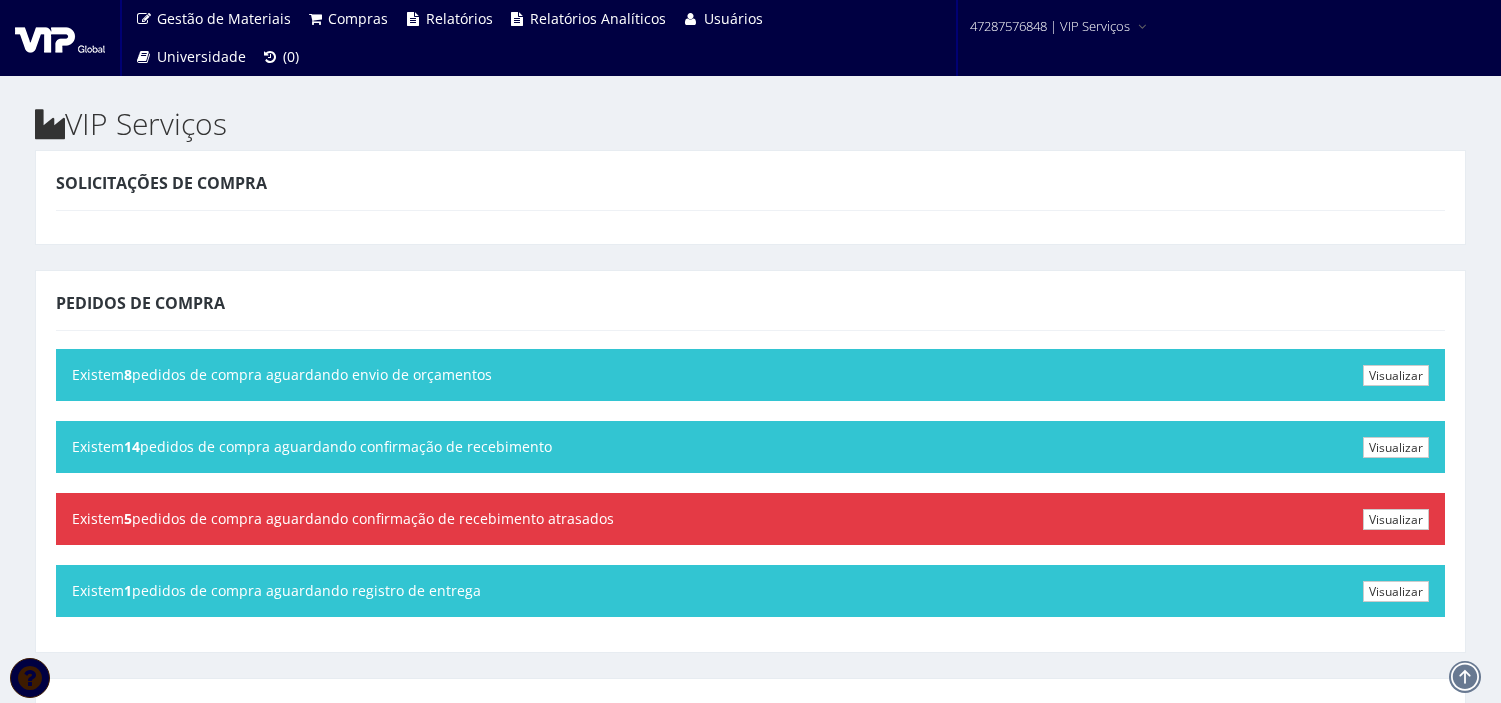 scroll, scrollTop: 0, scrollLeft: 0, axis: both 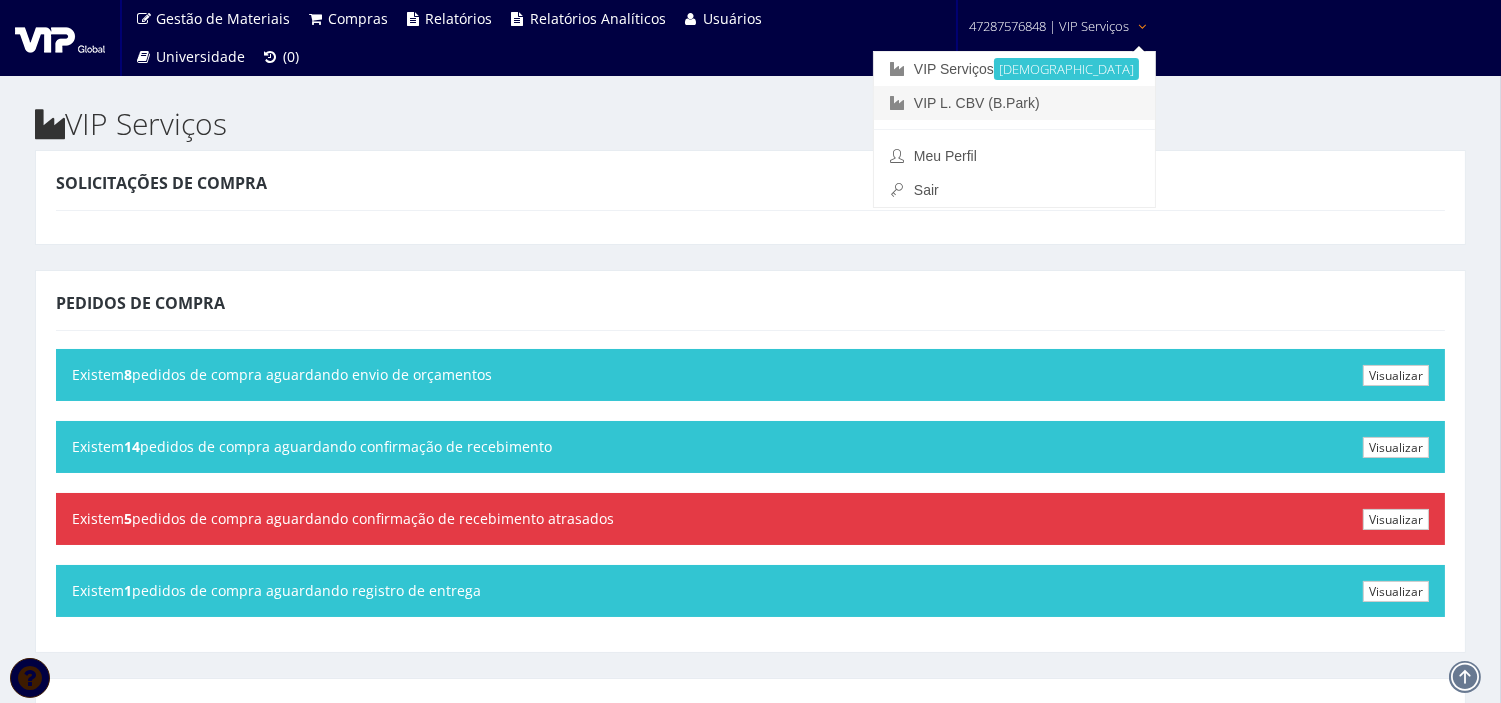 click on "VIP L. CBV (B.Park)" at bounding box center (1014, 103) 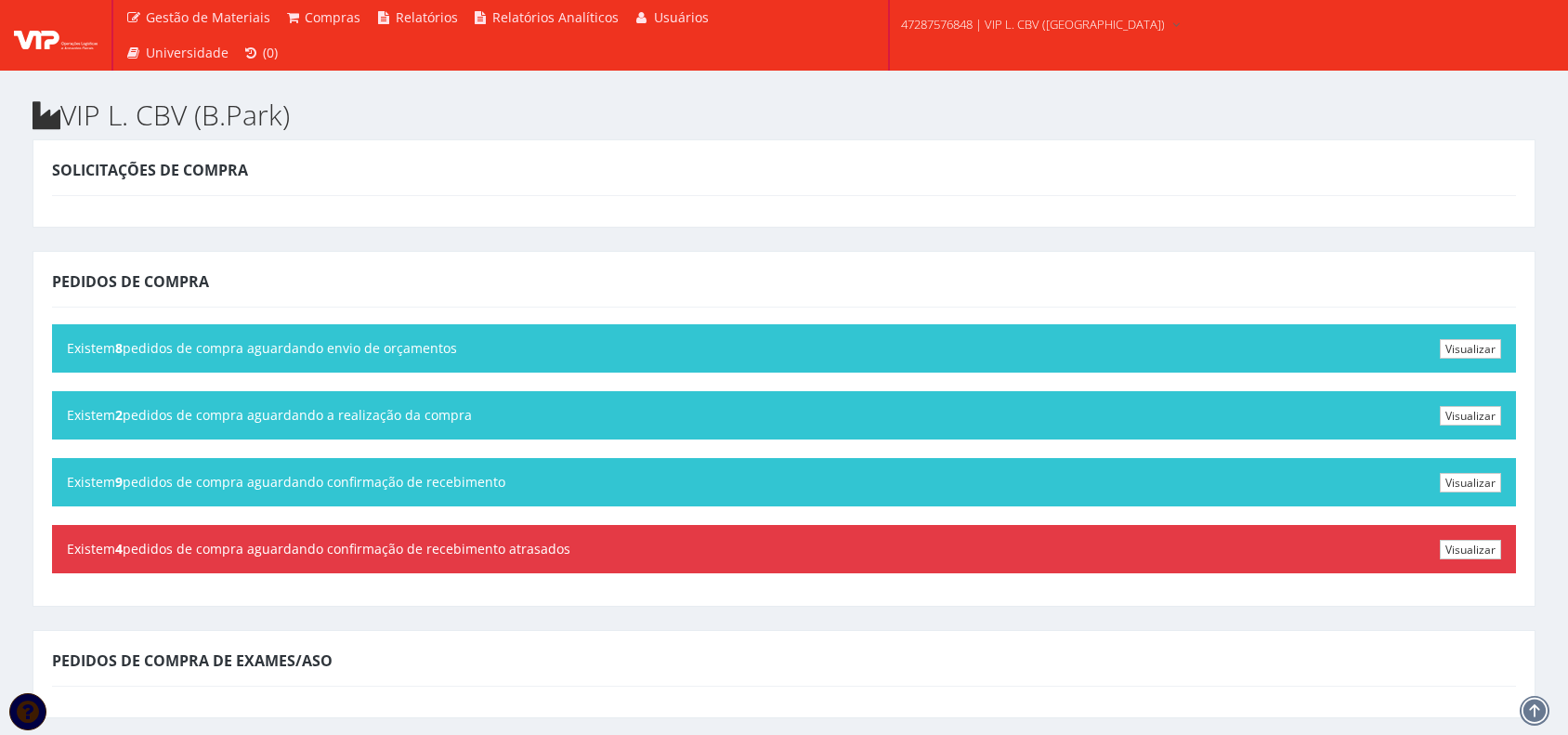 scroll, scrollTop: 0, scrollLeft: 0, axis: both 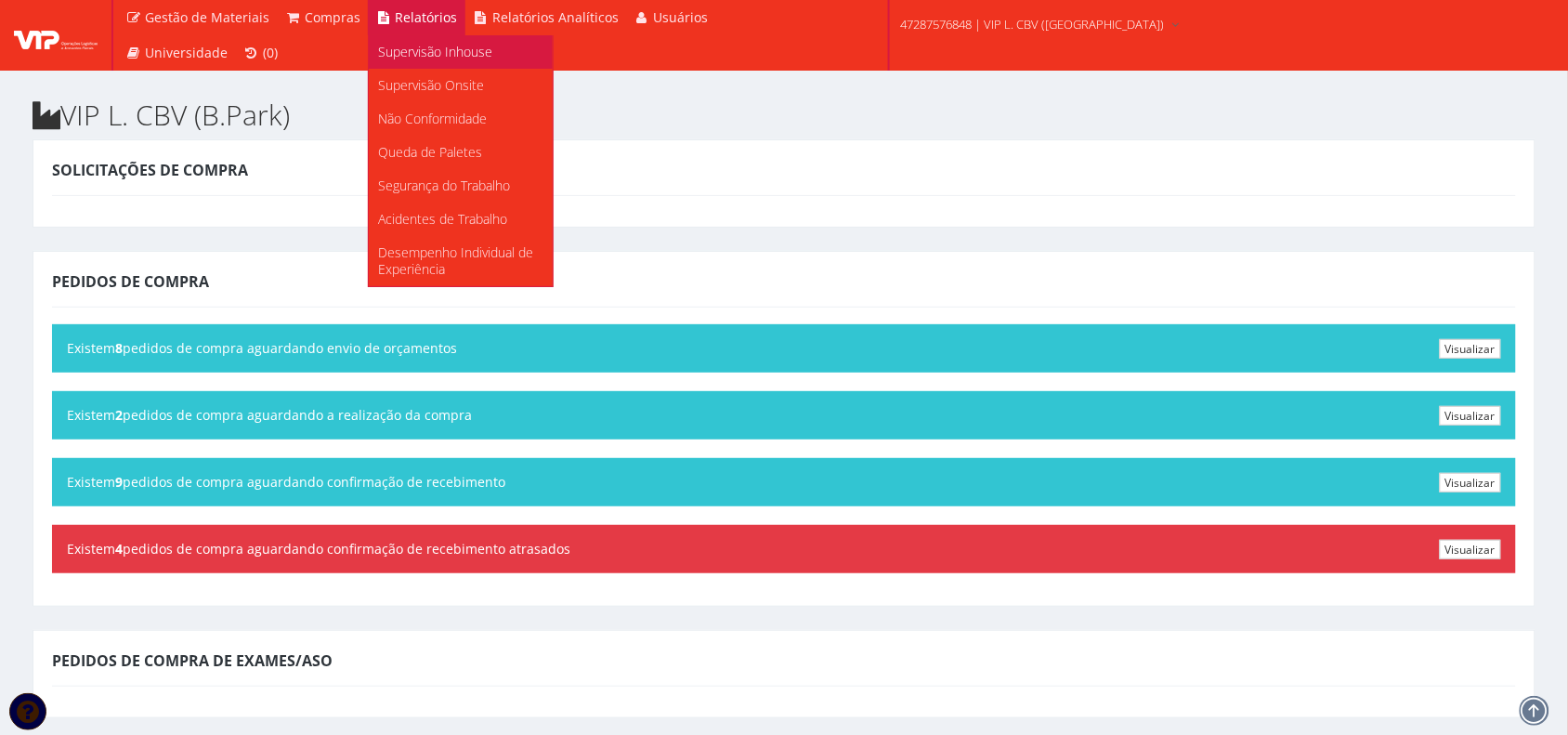 click on "Supervisão Inhouse" at bounding box center (435, 51) 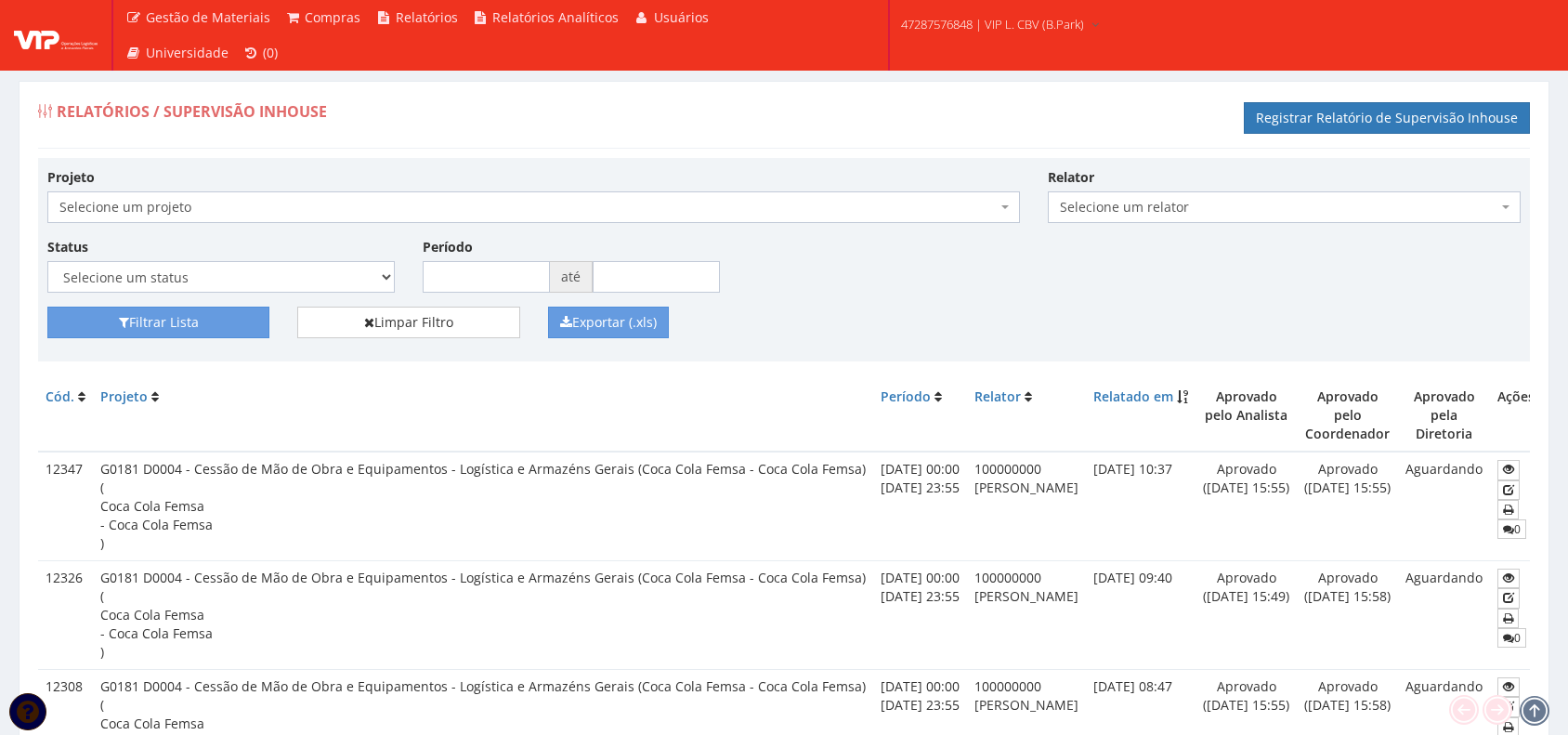 scroll, scrollTop: 0, scrollLeft: 0, axis: both 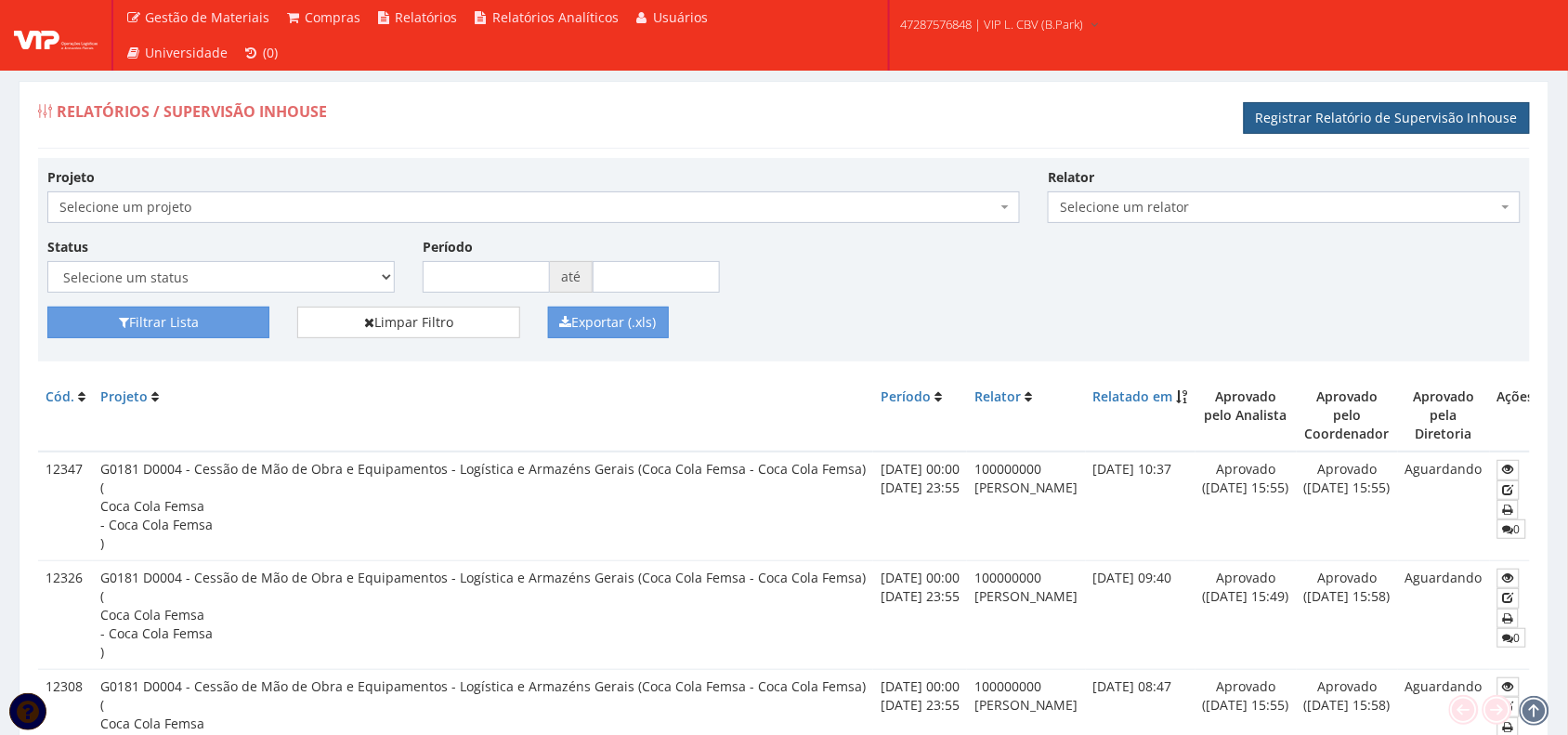 click on "Registrar Relatório de Supervisão Inhouse" at bounding box center (1387, 118) 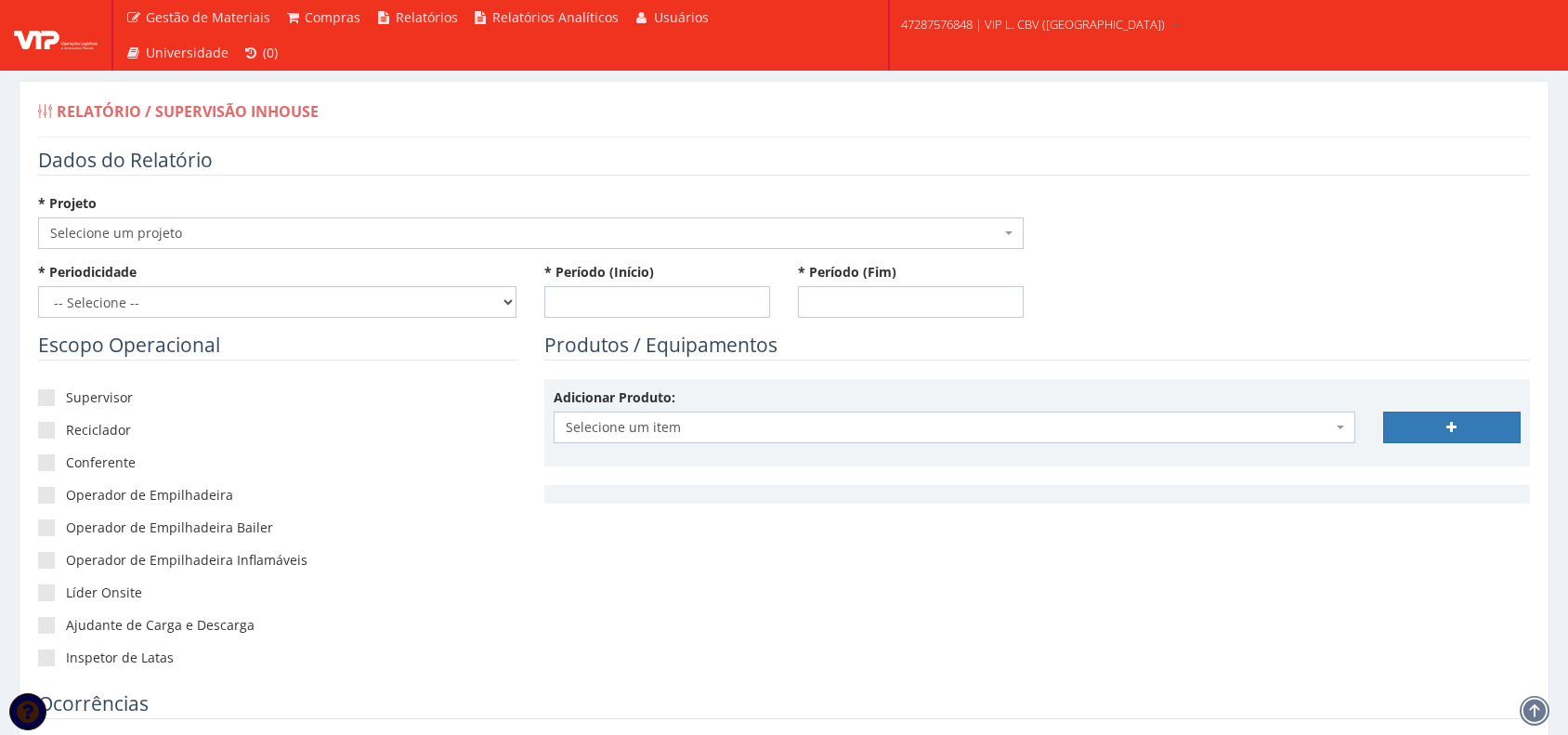 scroll, scrollTop: 0, scrollLeft: 0, axis: both 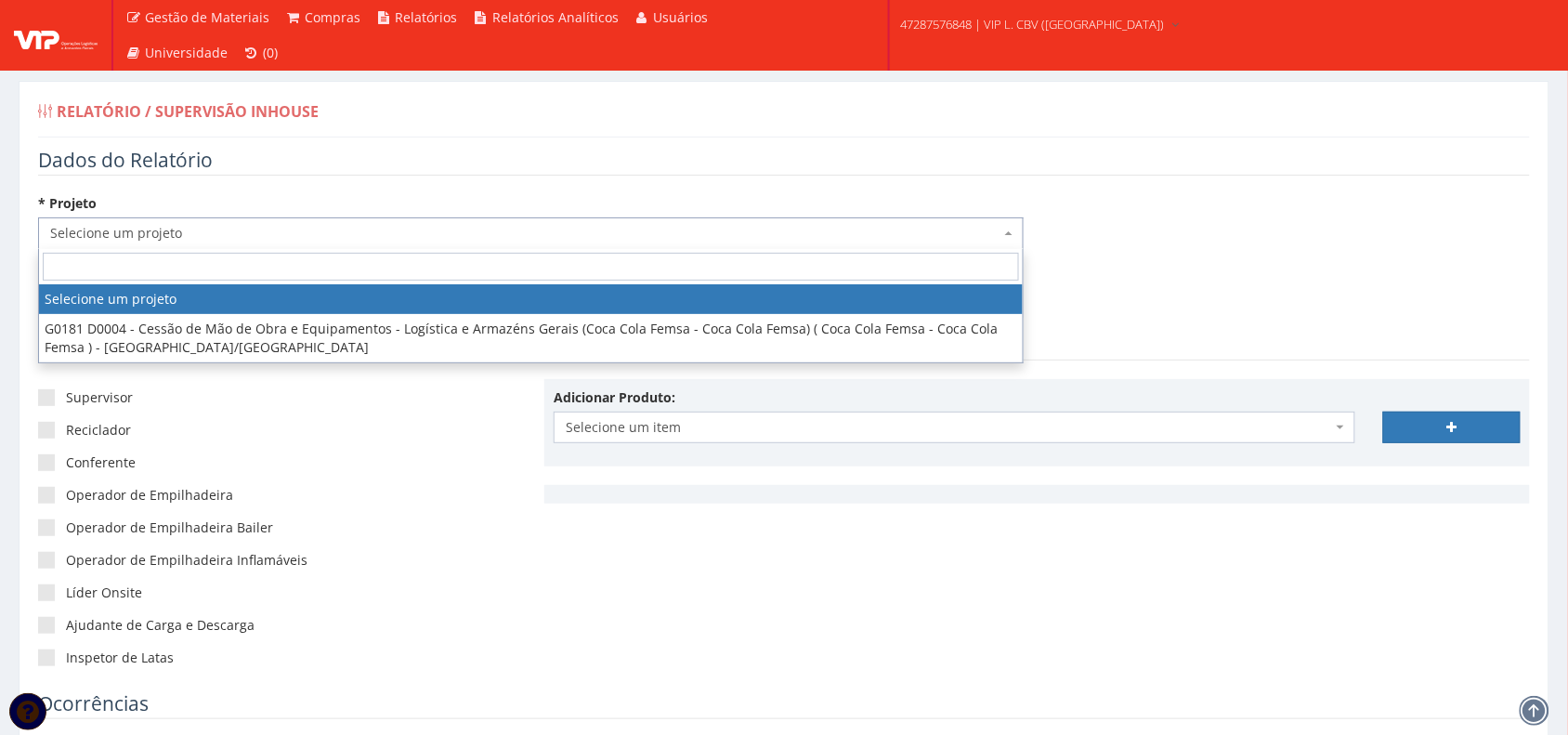 click on "Selecione um projeto" at bounding box center (525, 233) 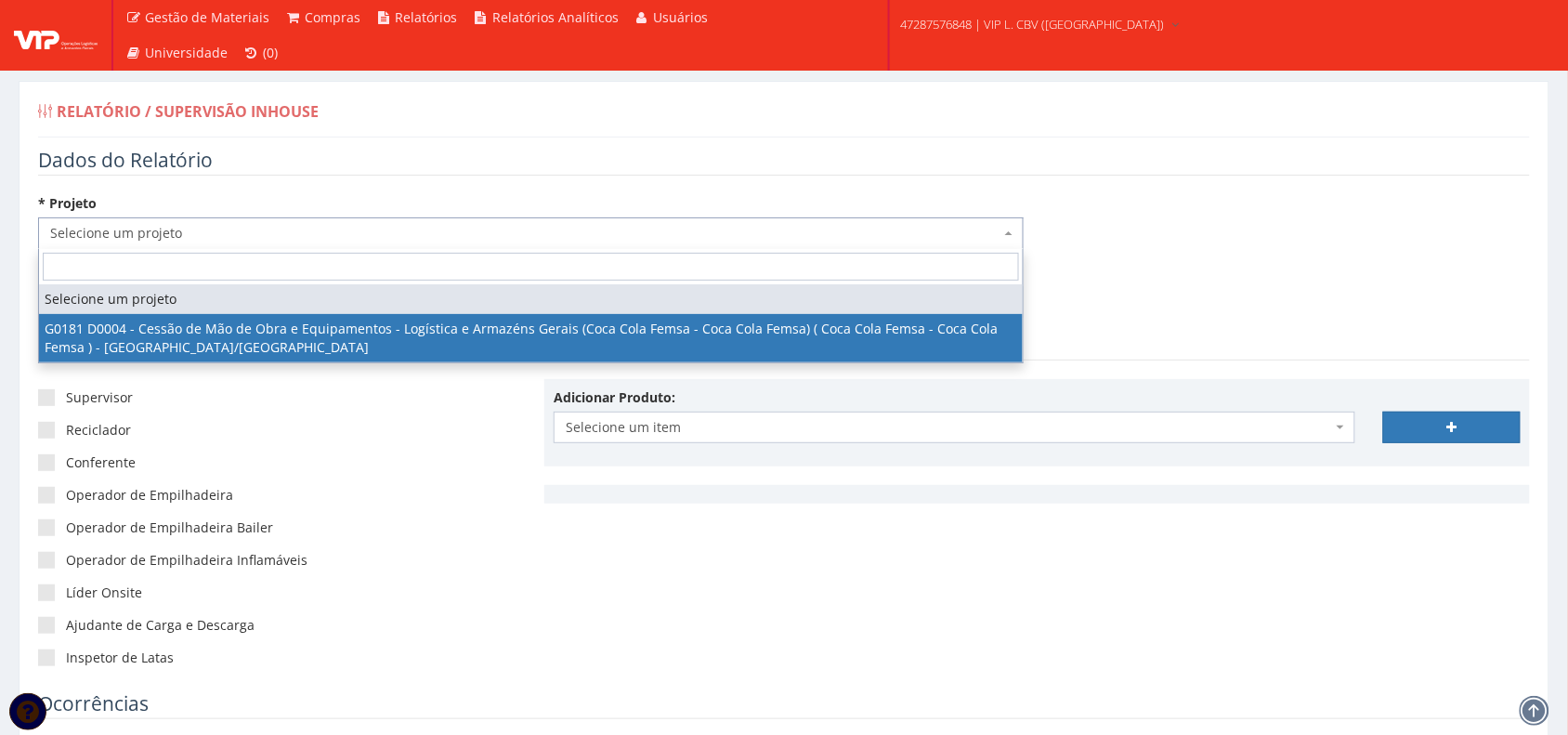 select on "181" 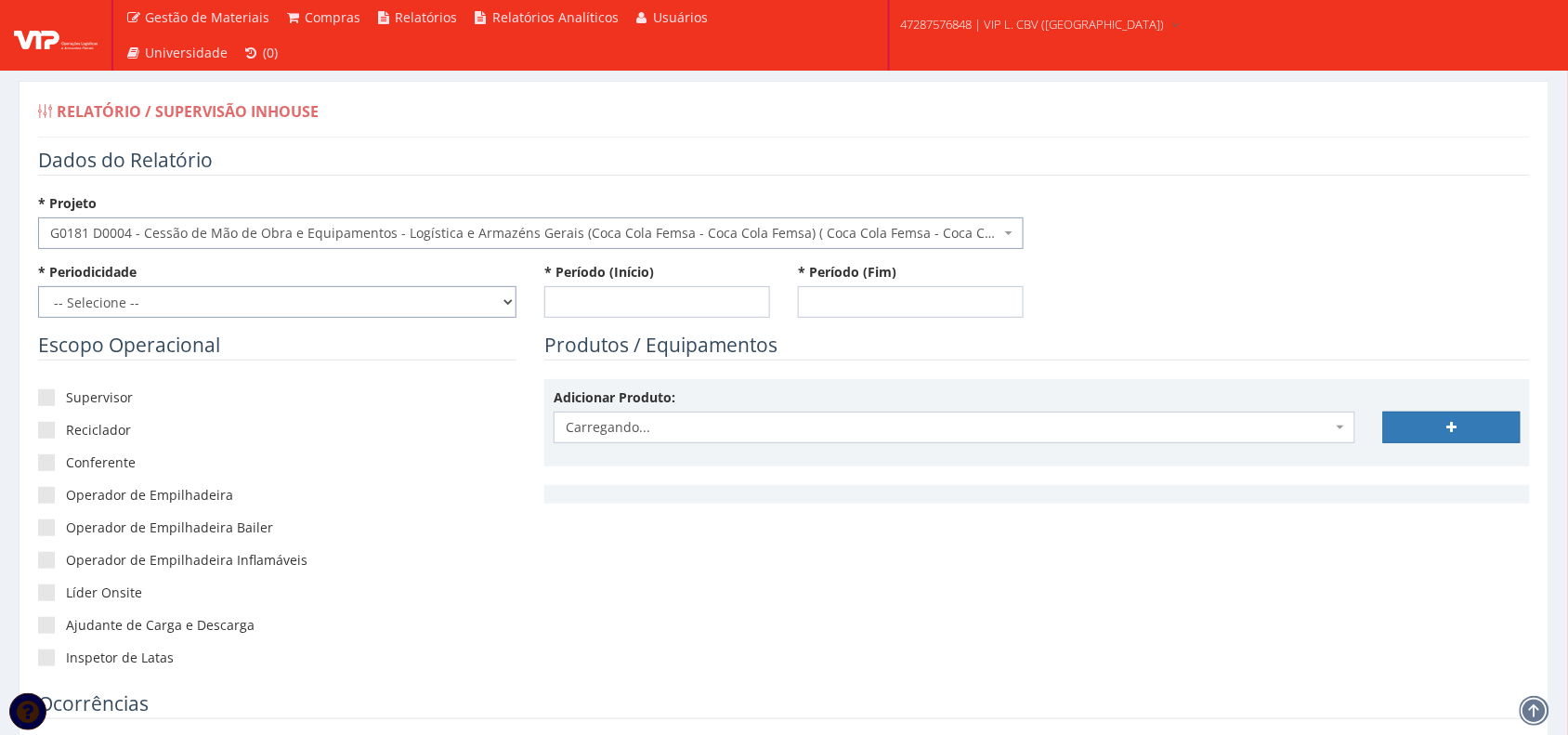 click on "-- Selecione -- Extraordinário Semanal" at bounding box center (277, 302) 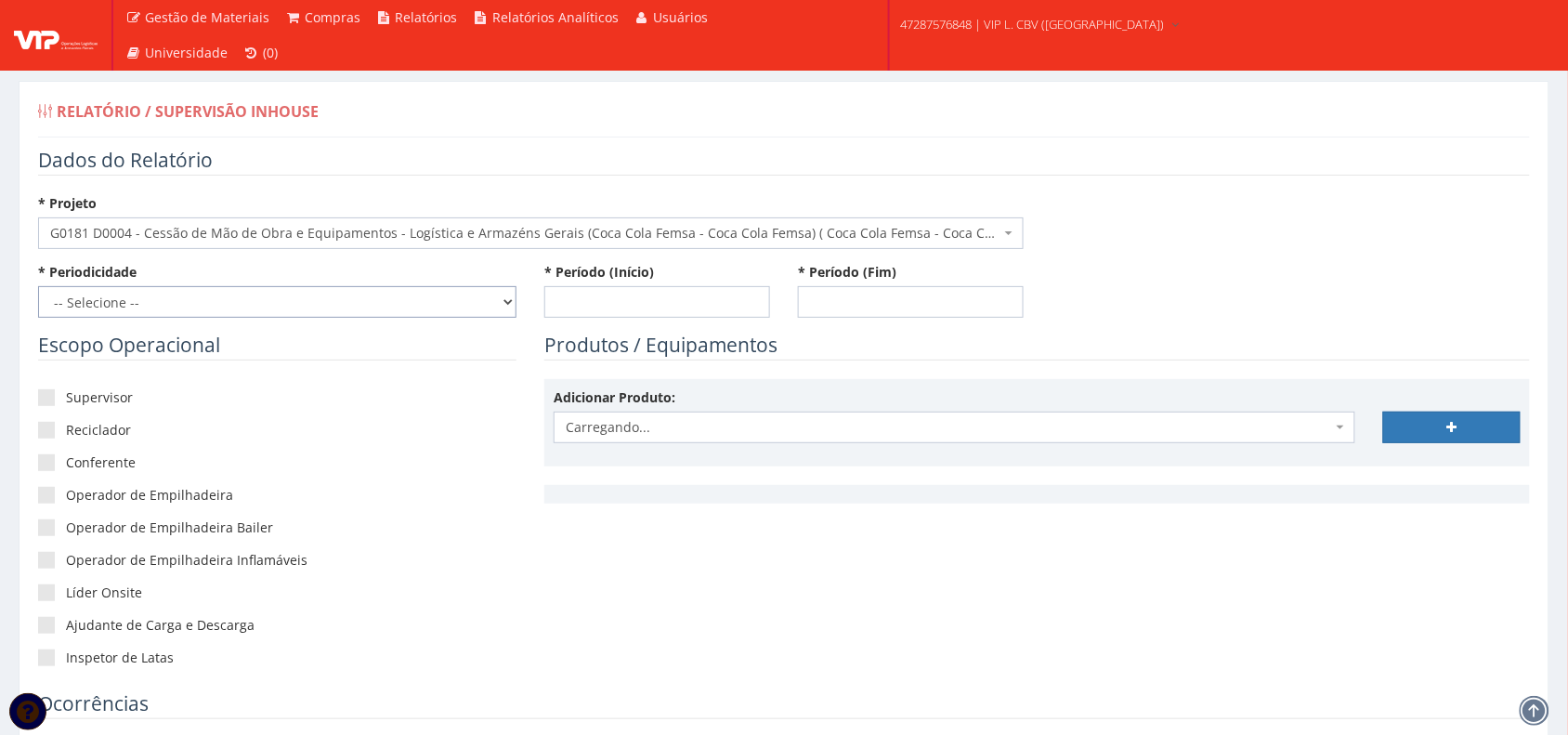select on "1" 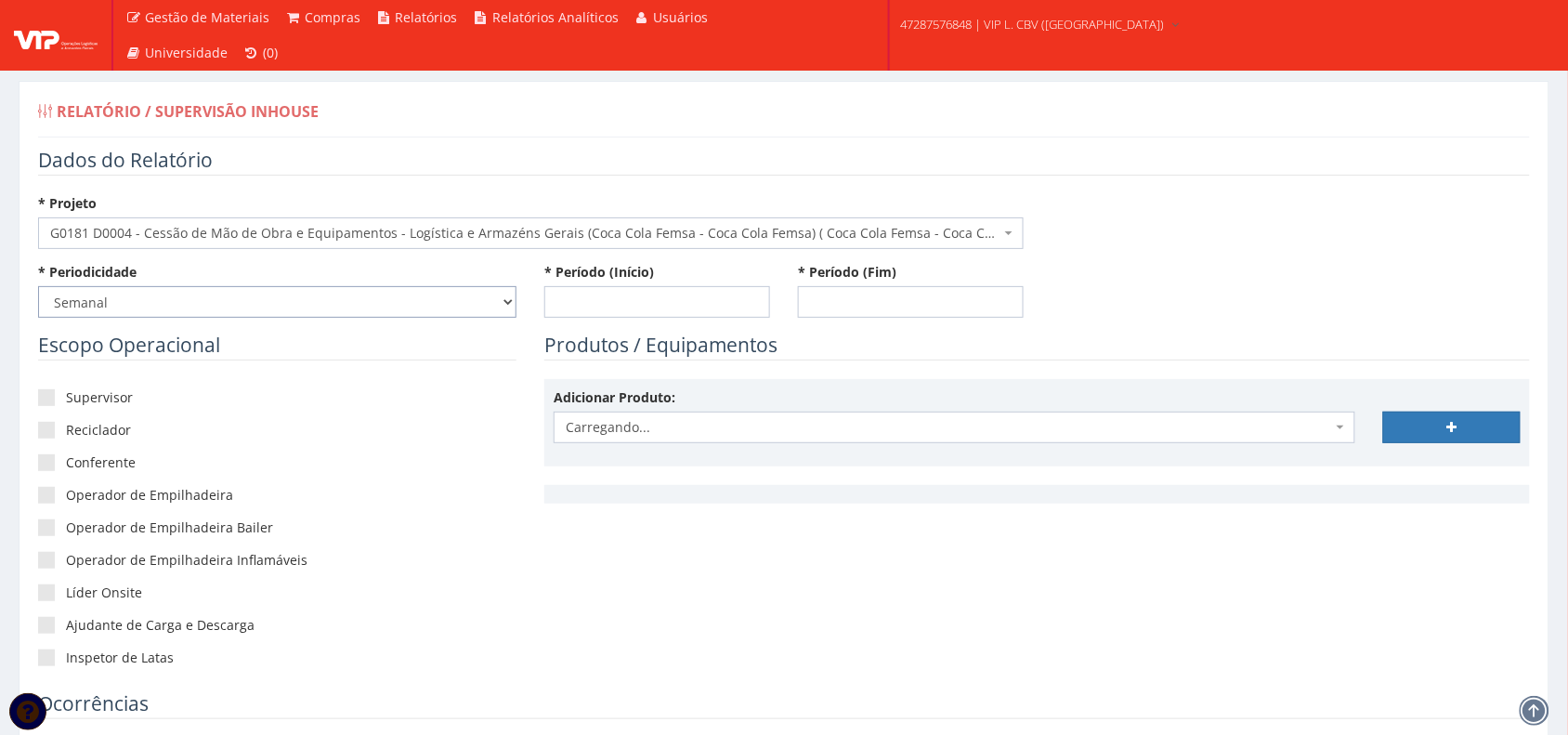 click on "-- Selecione -- Extraordinário Semanal" at bounding box center [277, 302] 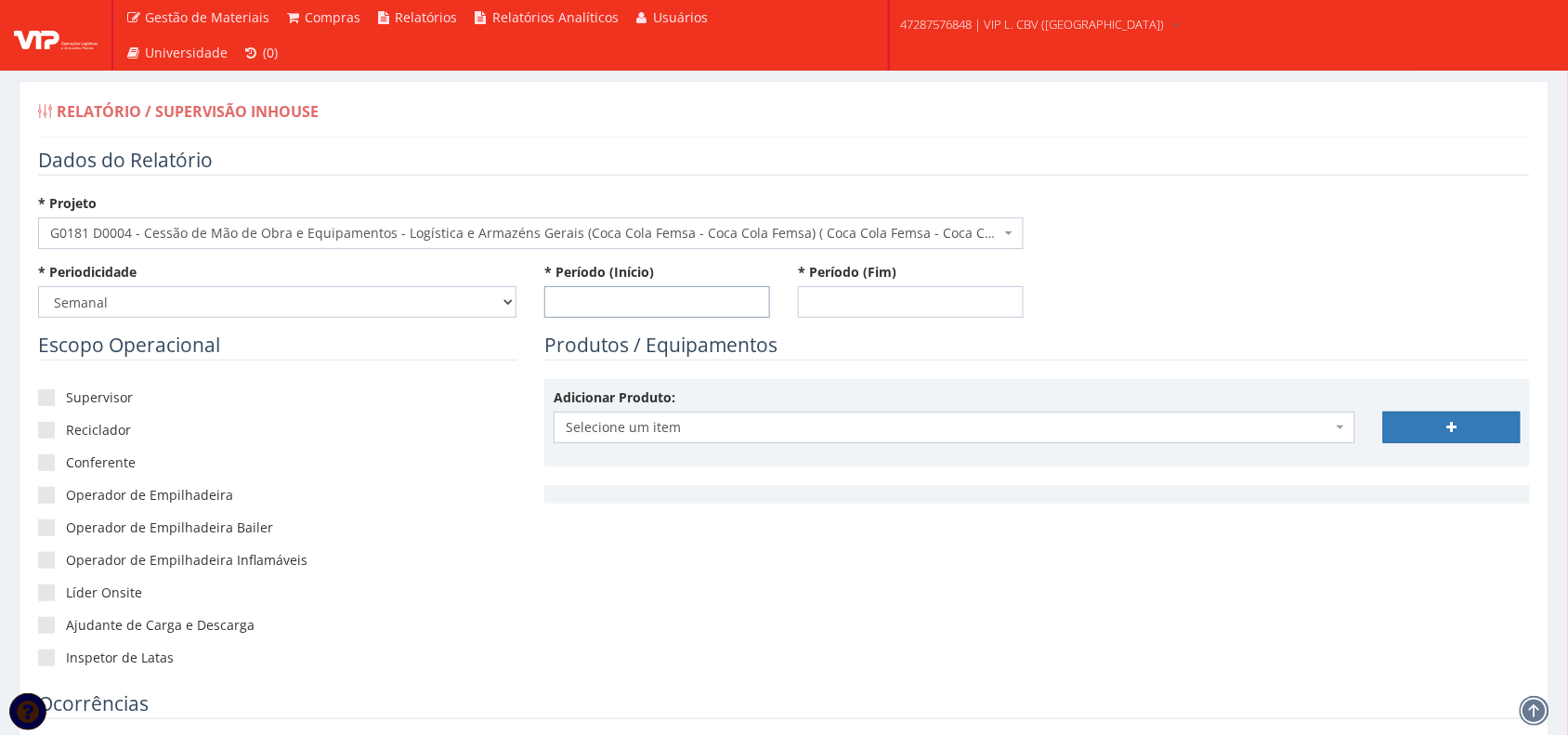 click on "* Período (Início)" at bounding box center [657, 302] 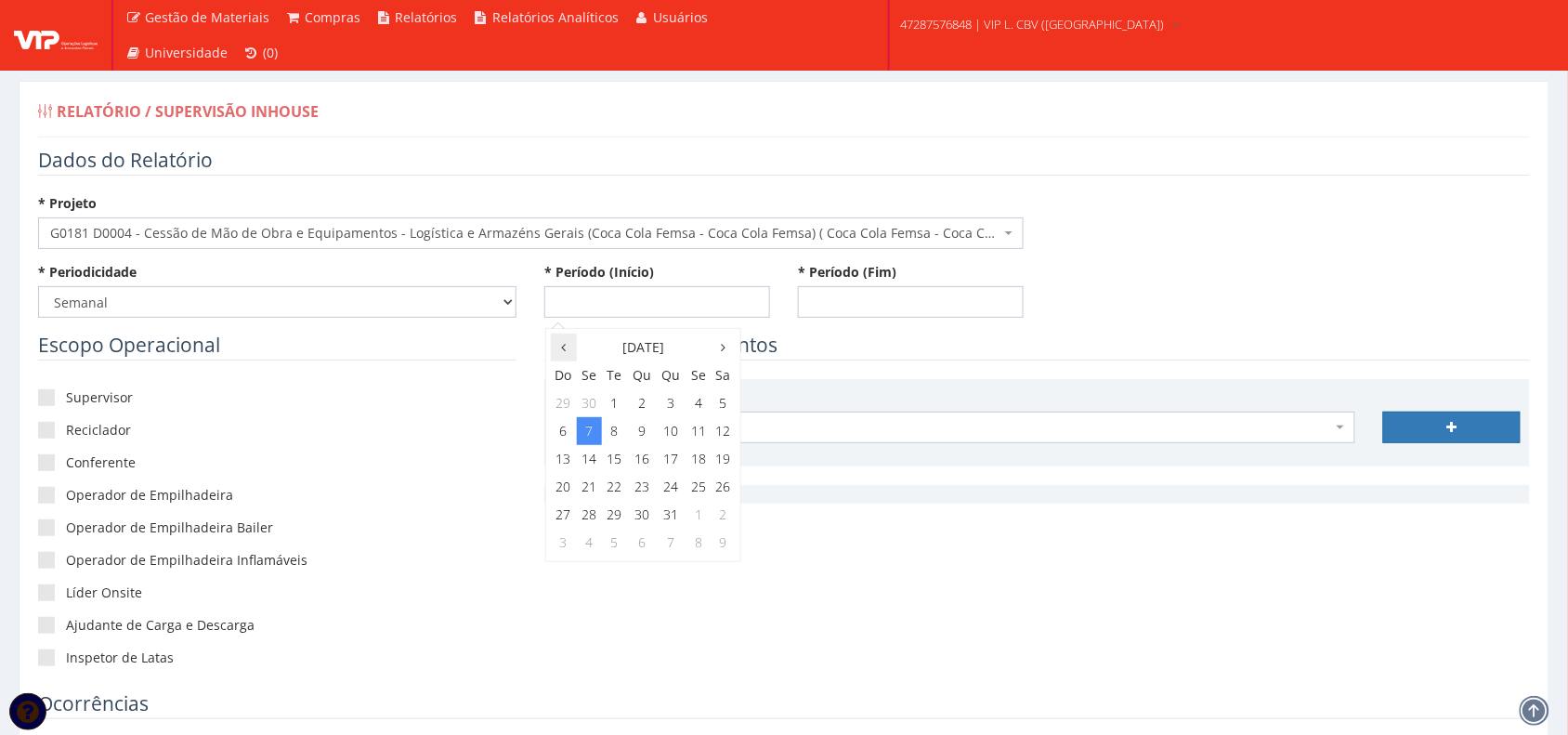 click at bounding box center [563, 348] 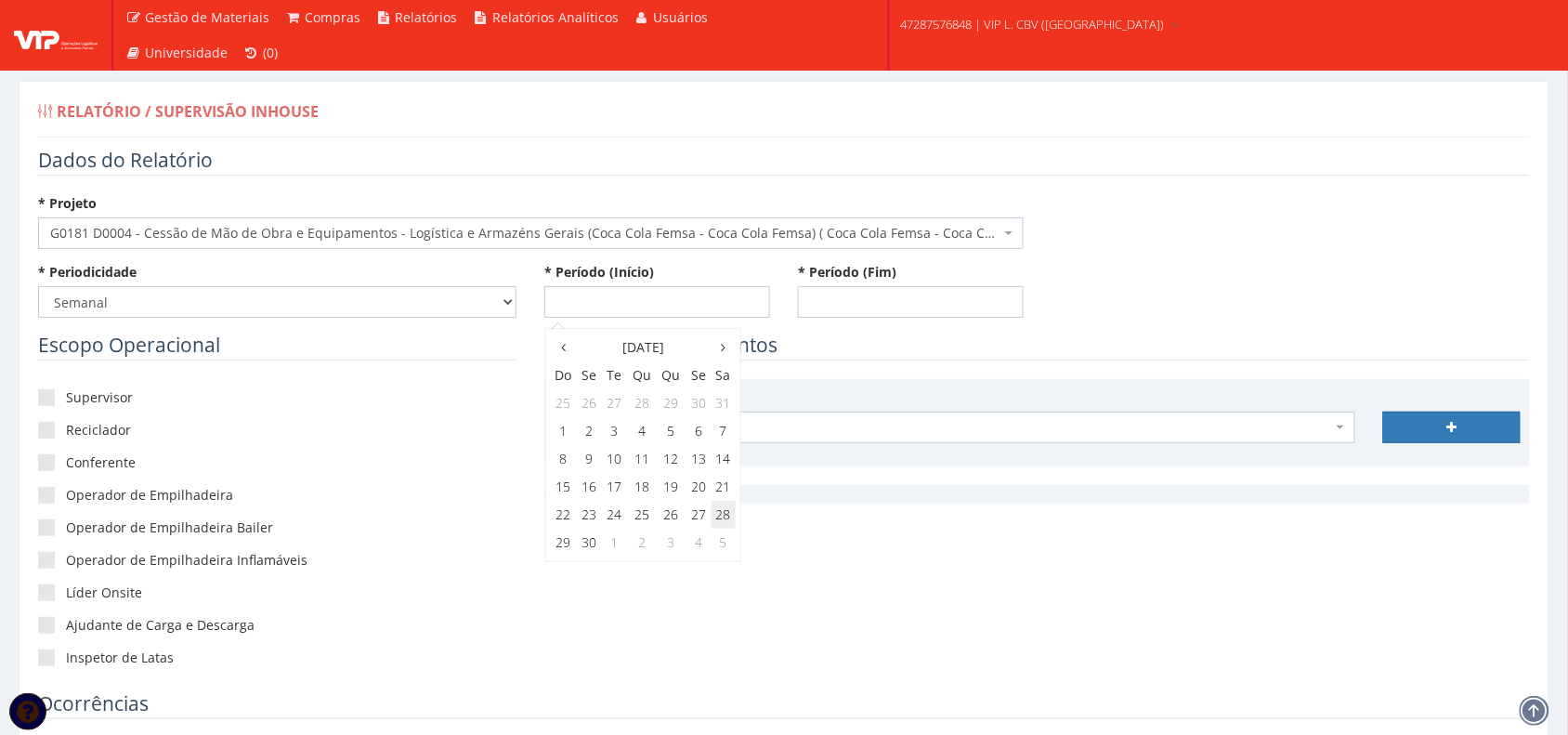 click on "28" at bounding box center [724, 515] 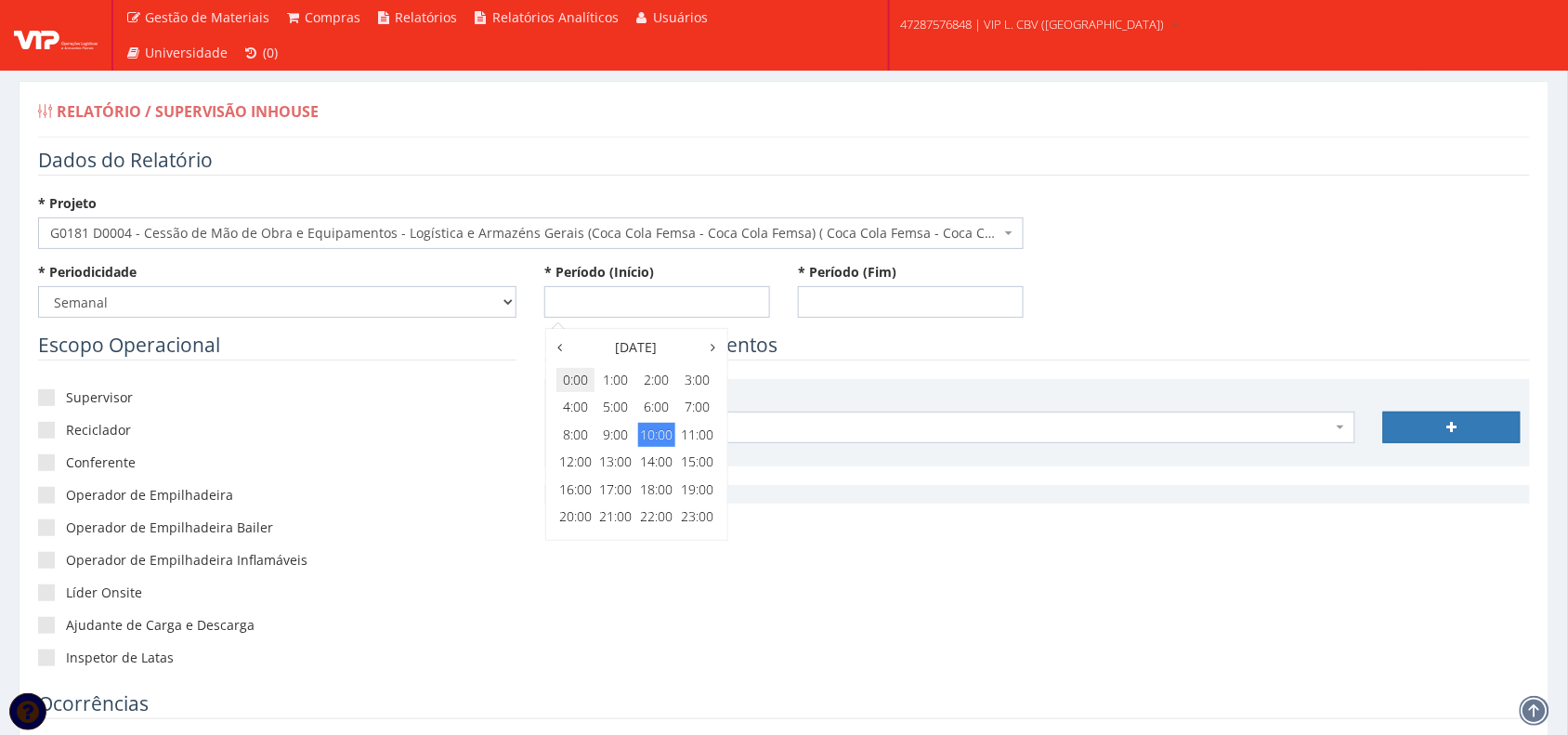 click on "0:00" at bounding box center [575, 380] 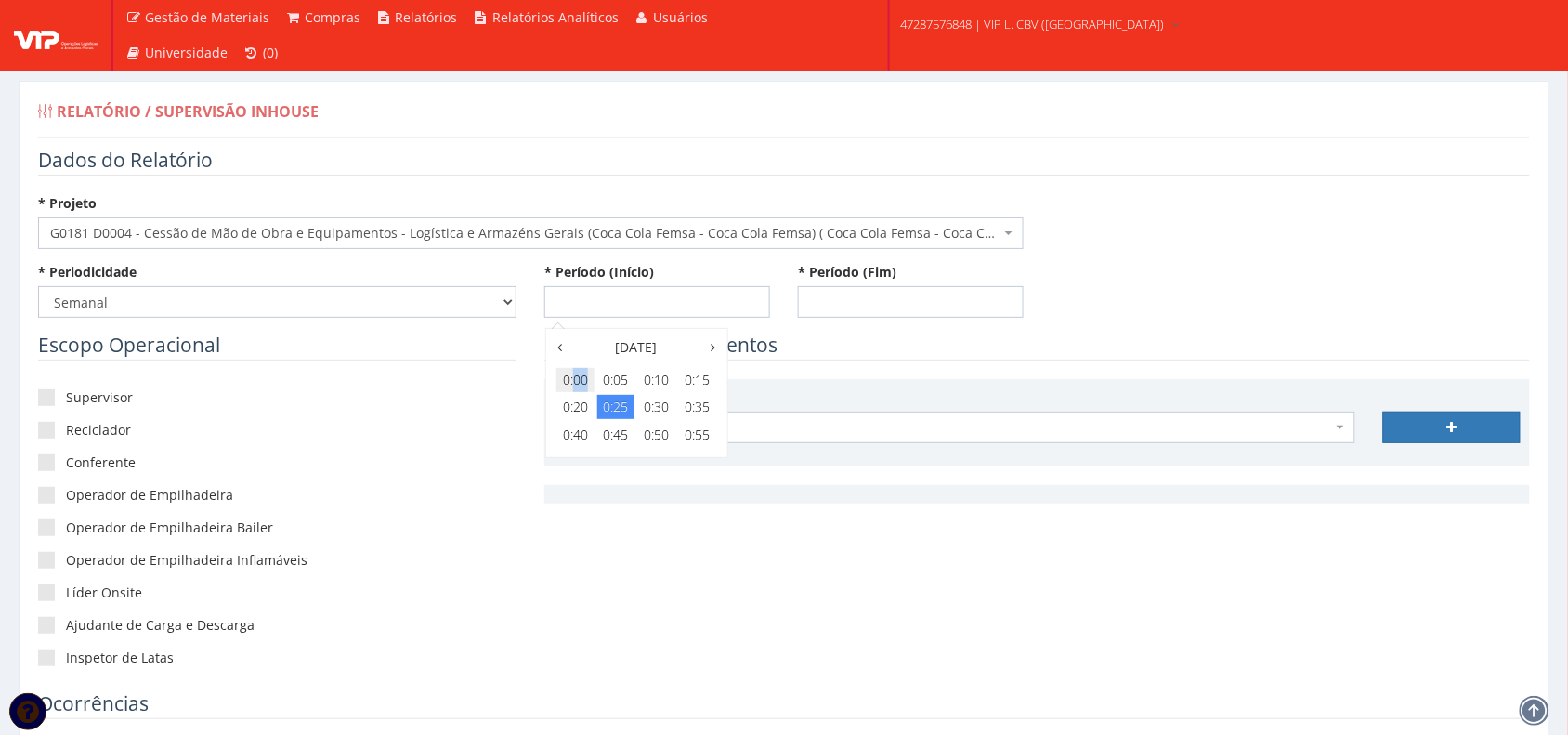 click on "0:00" at bounding box center [575, 380] 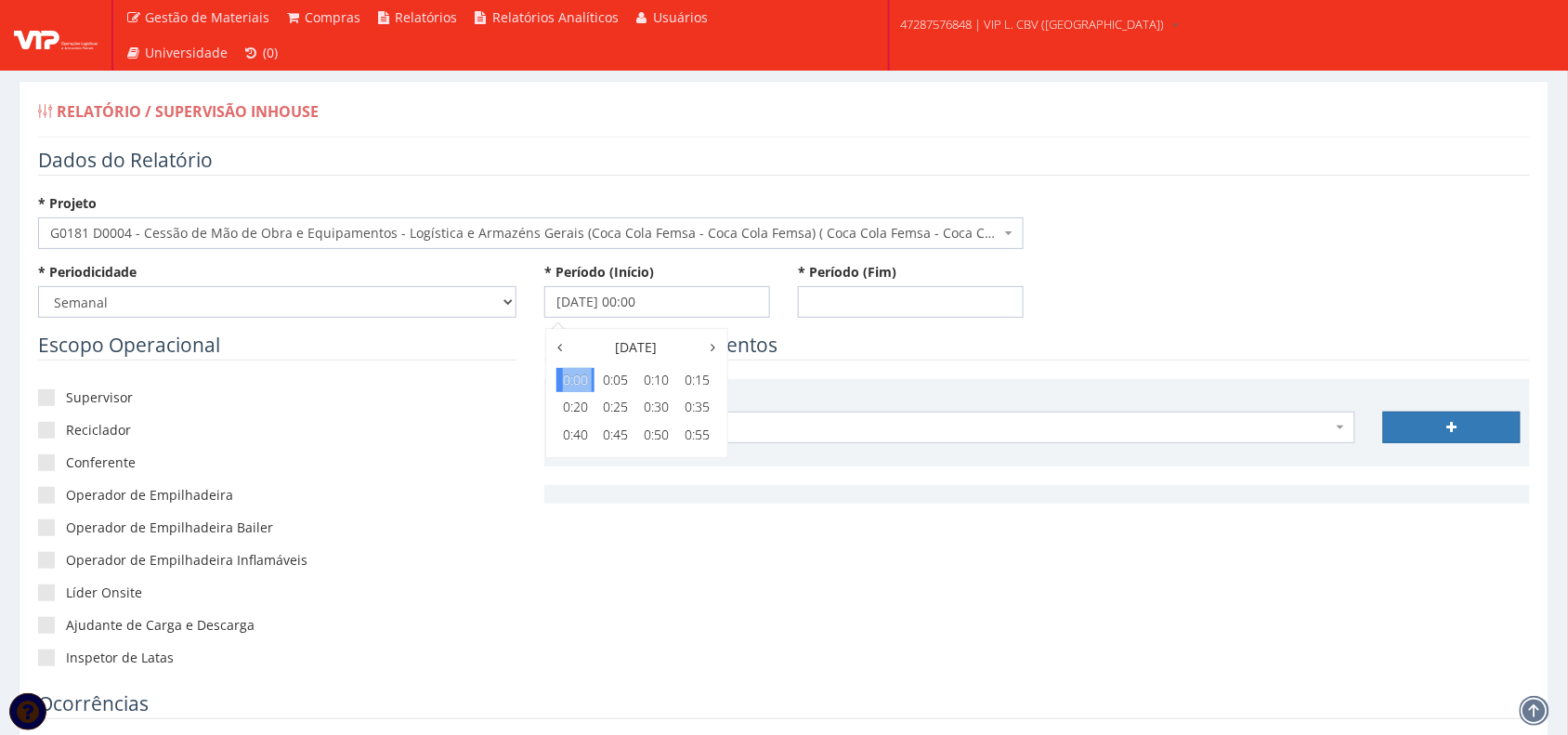 click on "0:00" at bounding box center (575, 380) 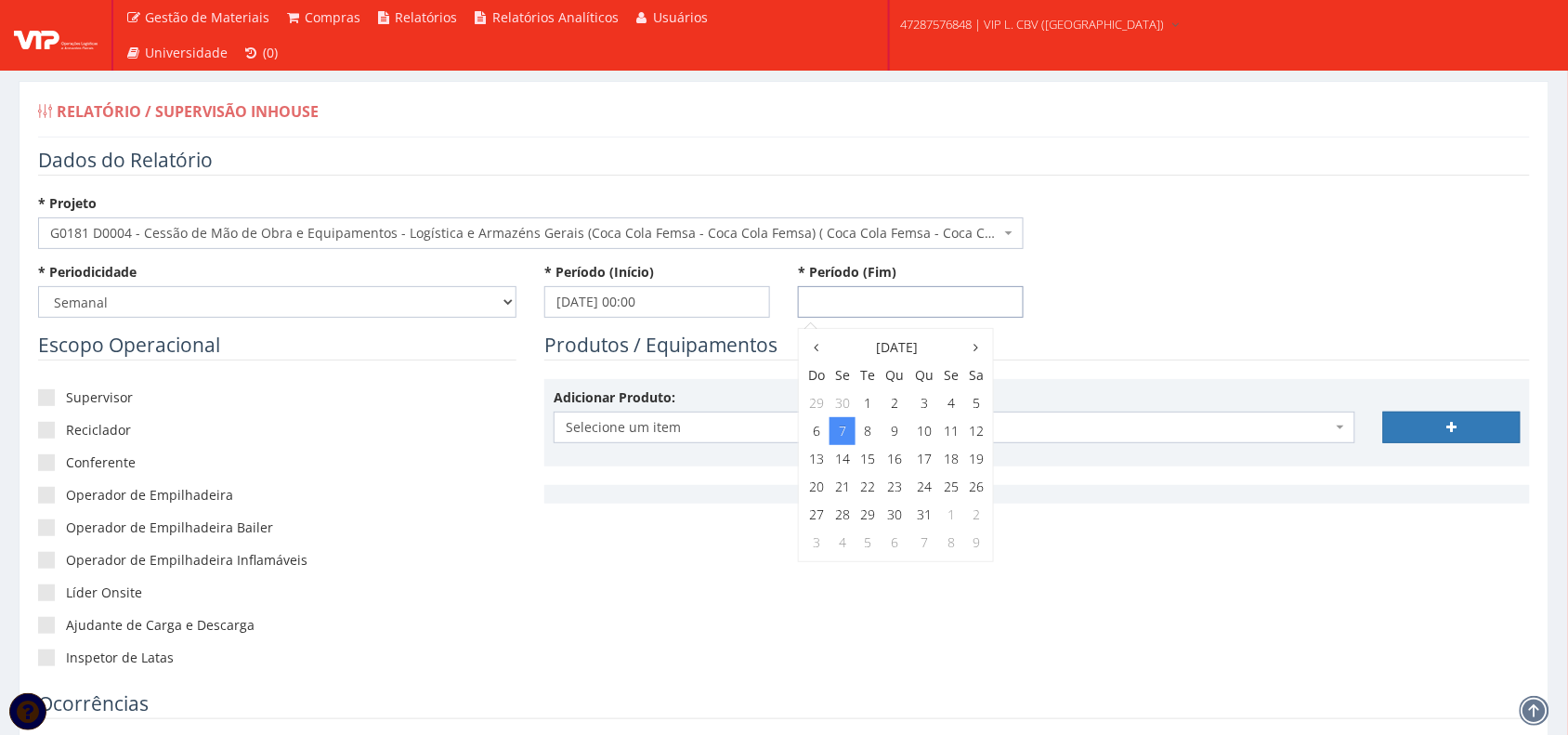 click on "* Período (Fim)" at bounding box center [910, 302] 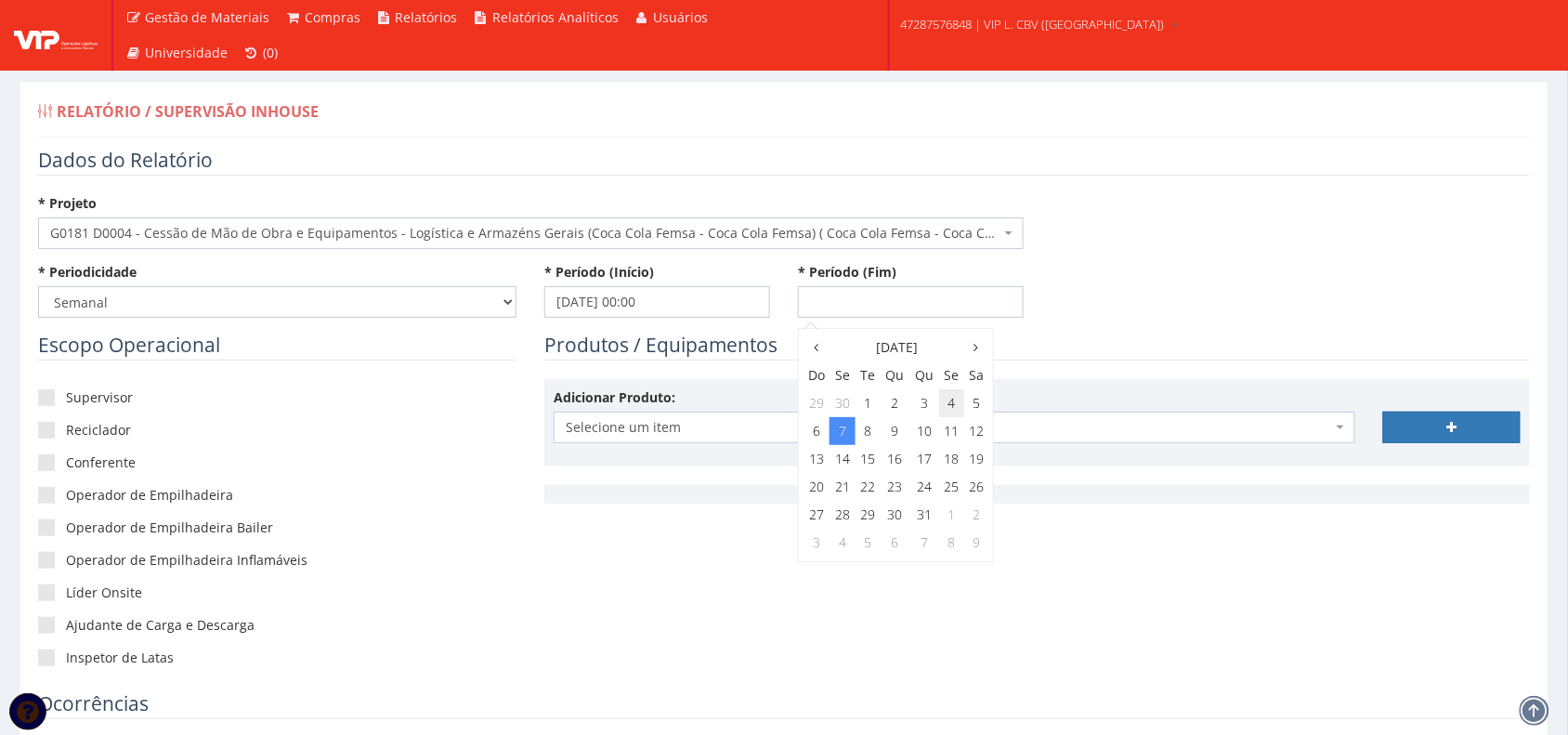 click on "4" at bounding box center [951, 403] 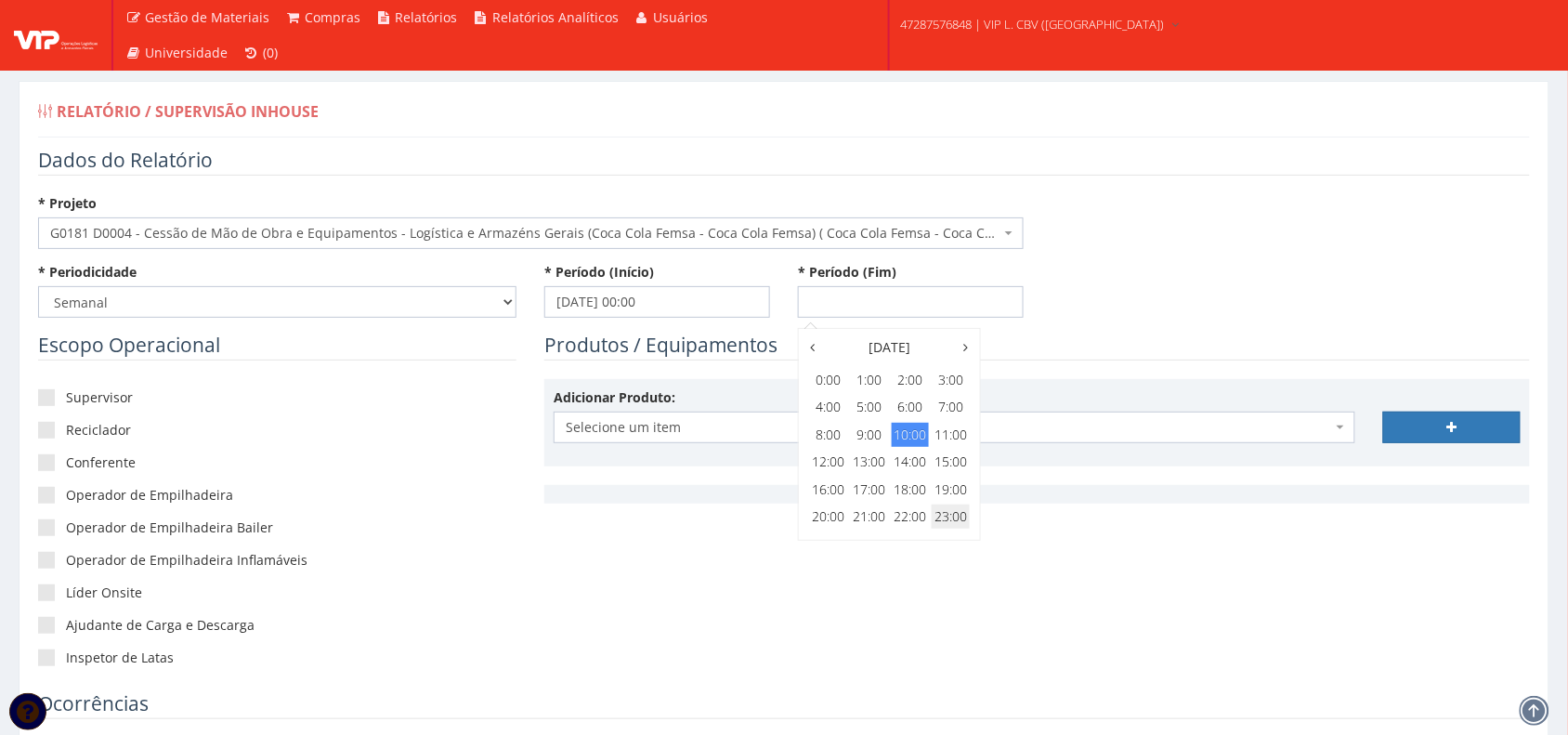 drag, startPoint x: 943, startPoint y: 508, endPoint x: 884, endPoint y: 455, distance: 79.30952 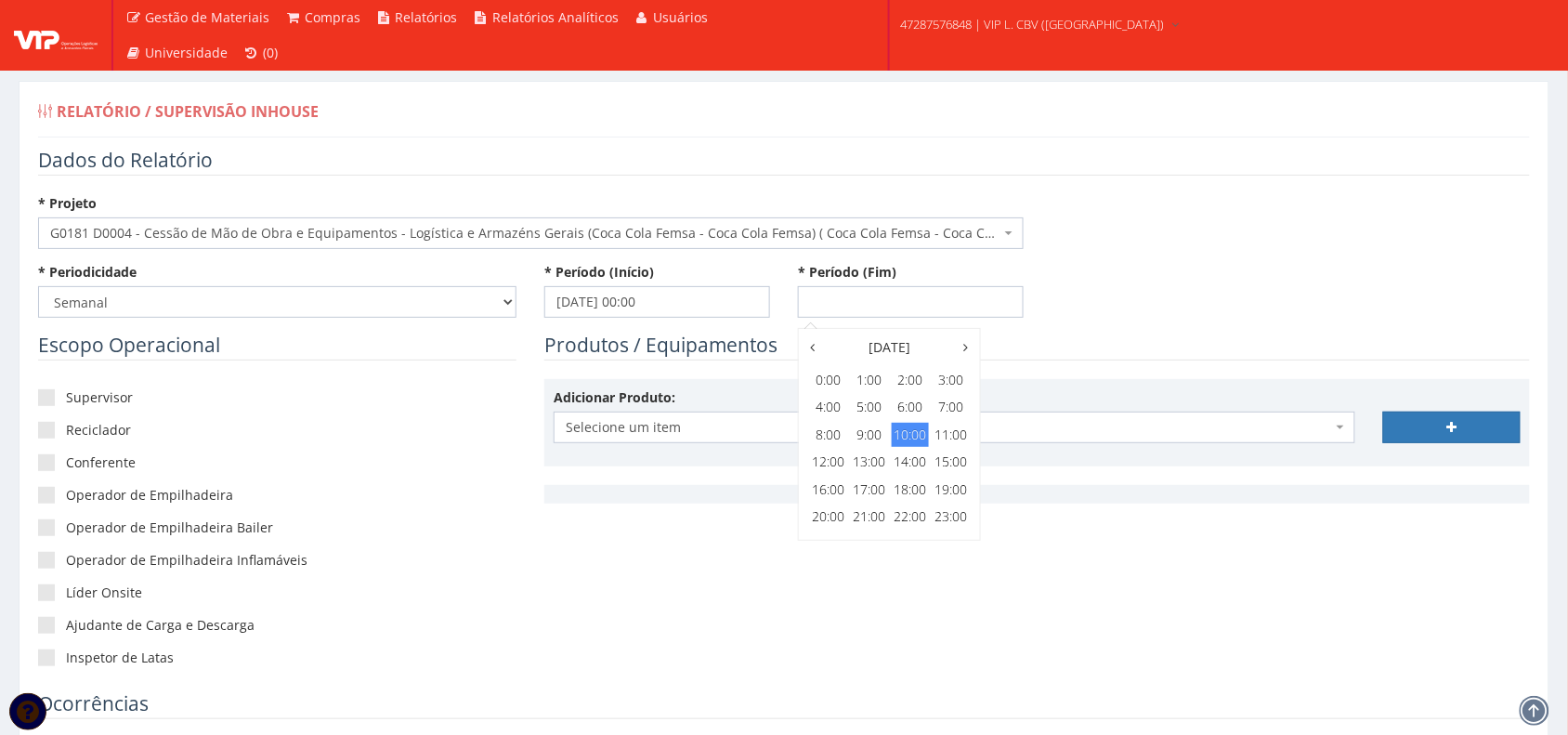 click on "23:00" at bounding box center (950, 517) 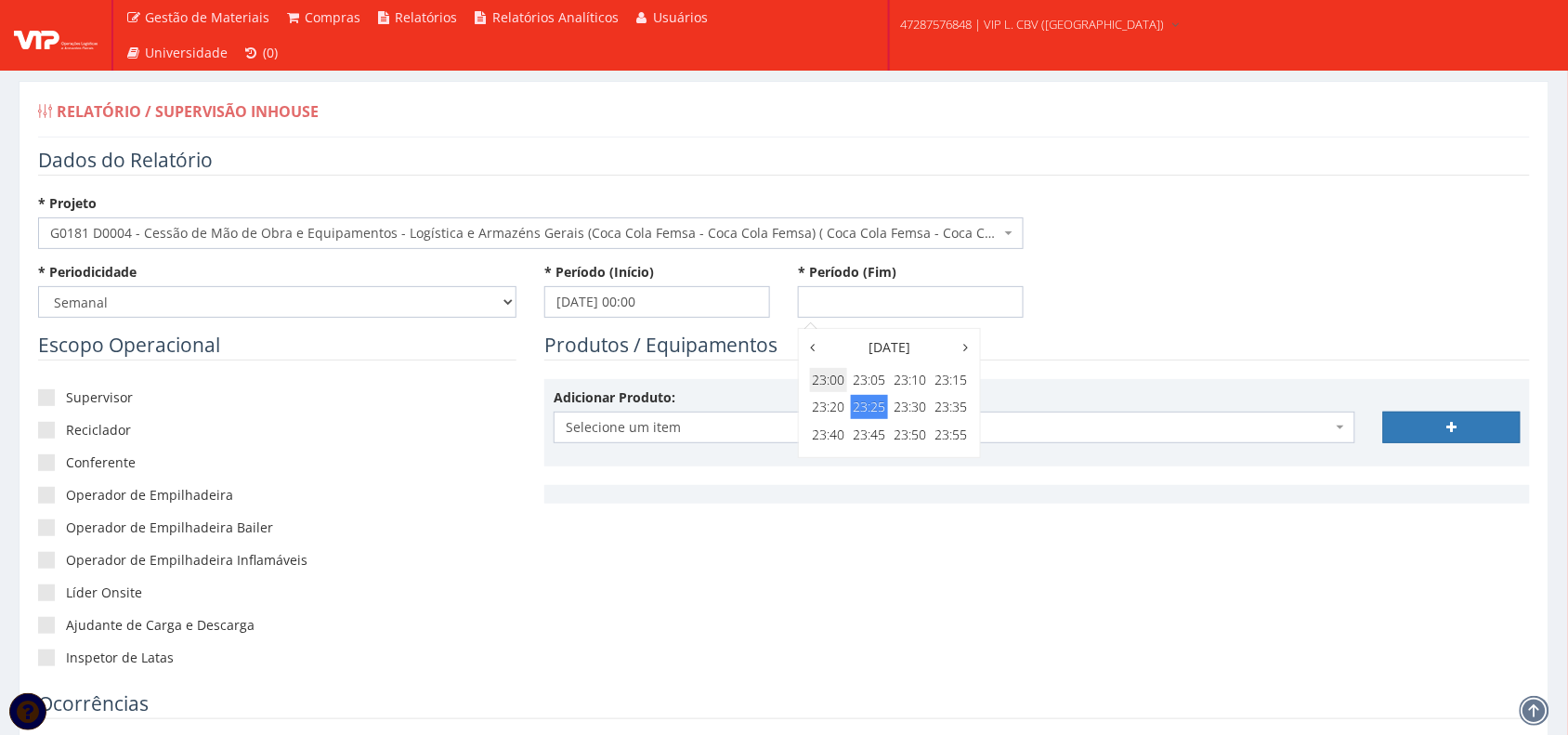 click on "23:00" at bounding box center [829, 380] 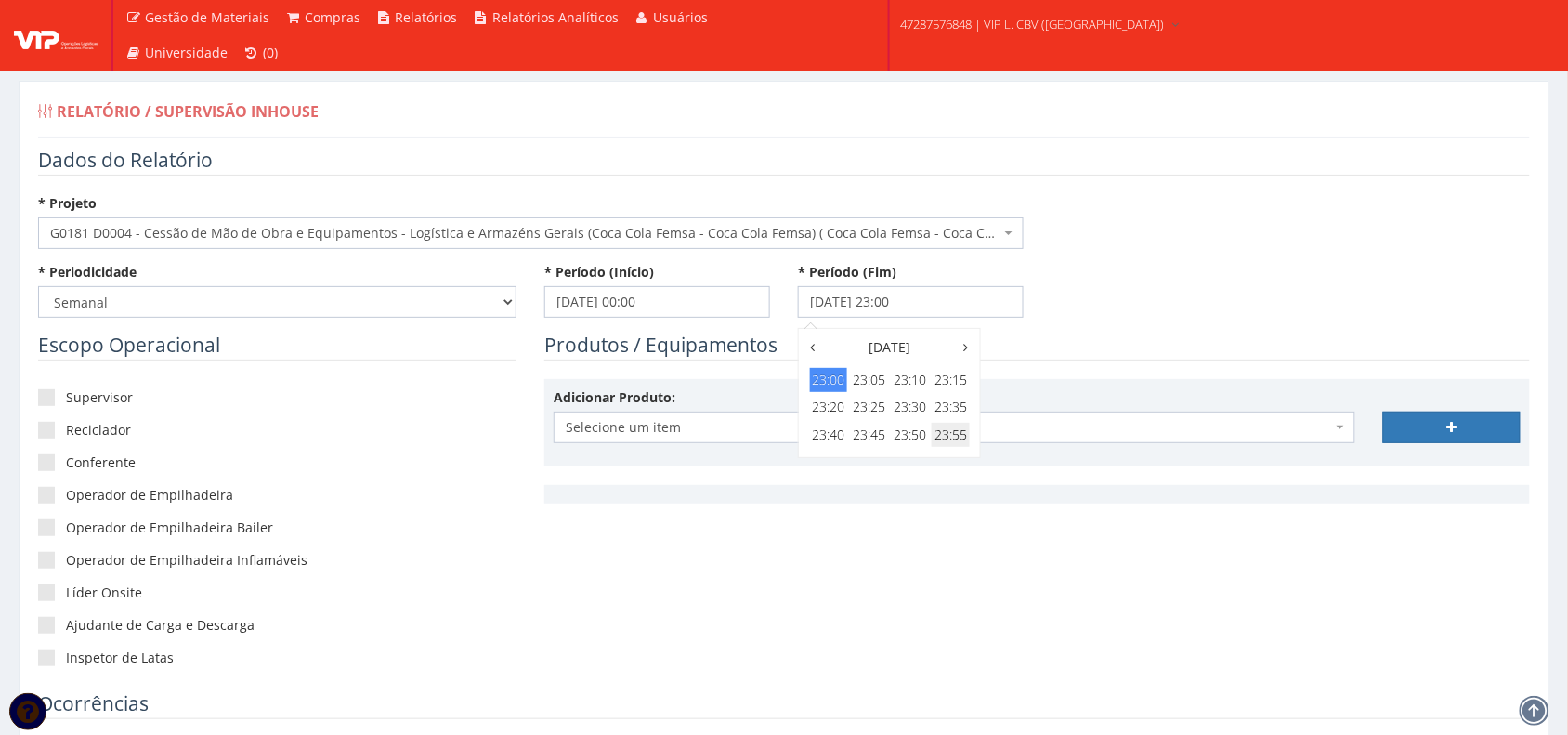 click on "23:55" at bounding box center (950, 435) 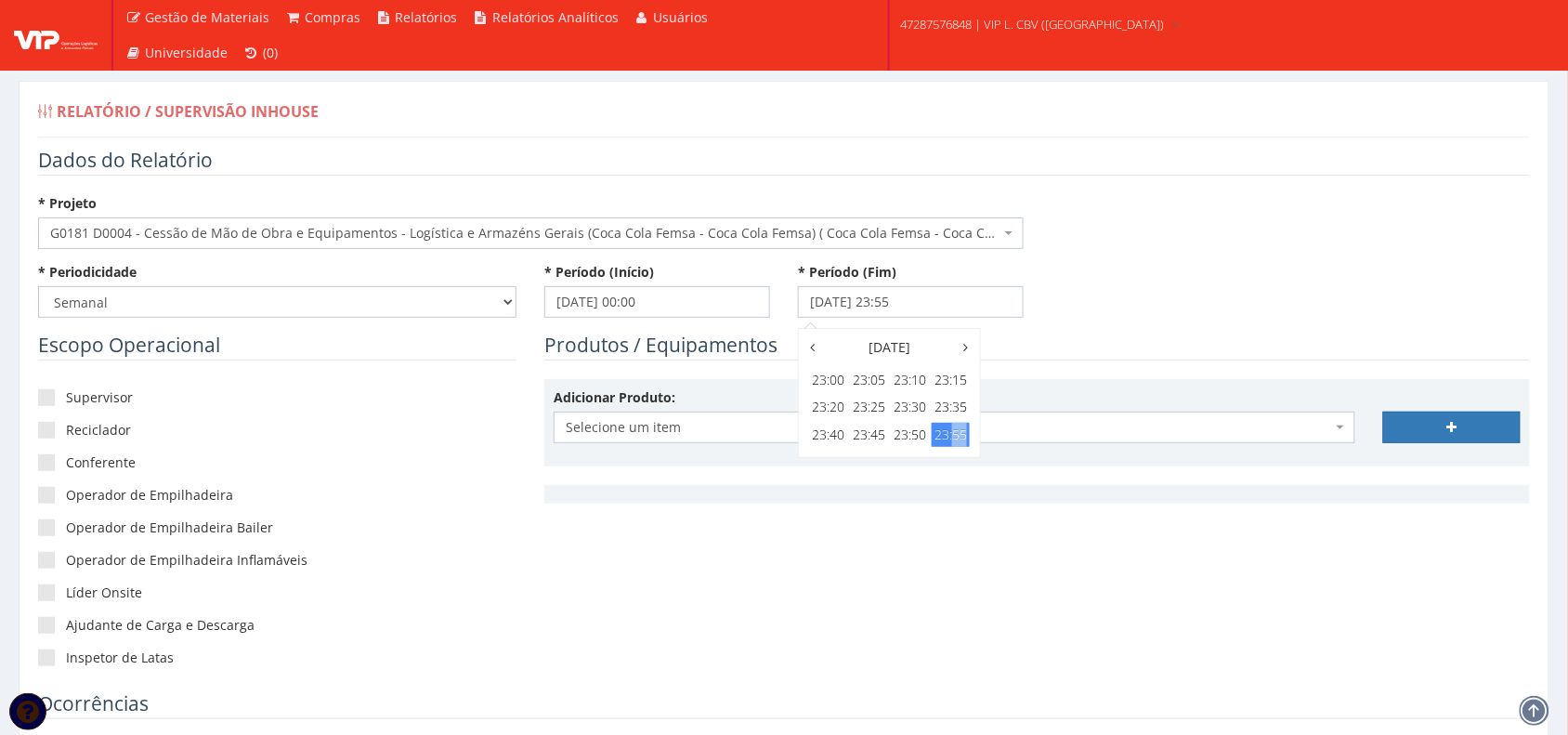 click on "23:55" at bounding box center (950, 435) 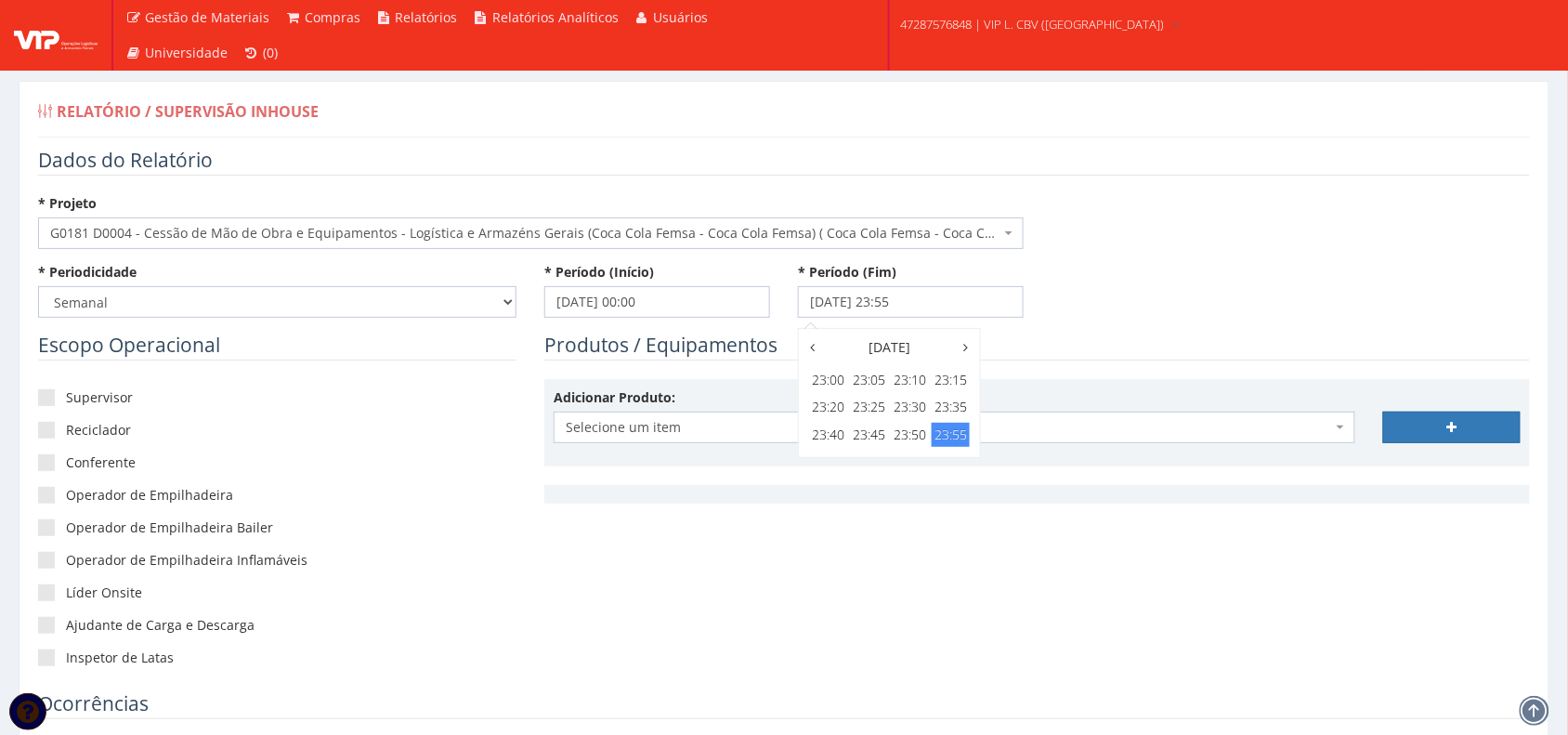 click on "* Periodicidade
-- Selecione -- Extraordinário Semanal
* Período (Início)
28/06/2025 00:00
* Período (Fim)
04/07/2025 23:55" at bounding box center (784, 297) 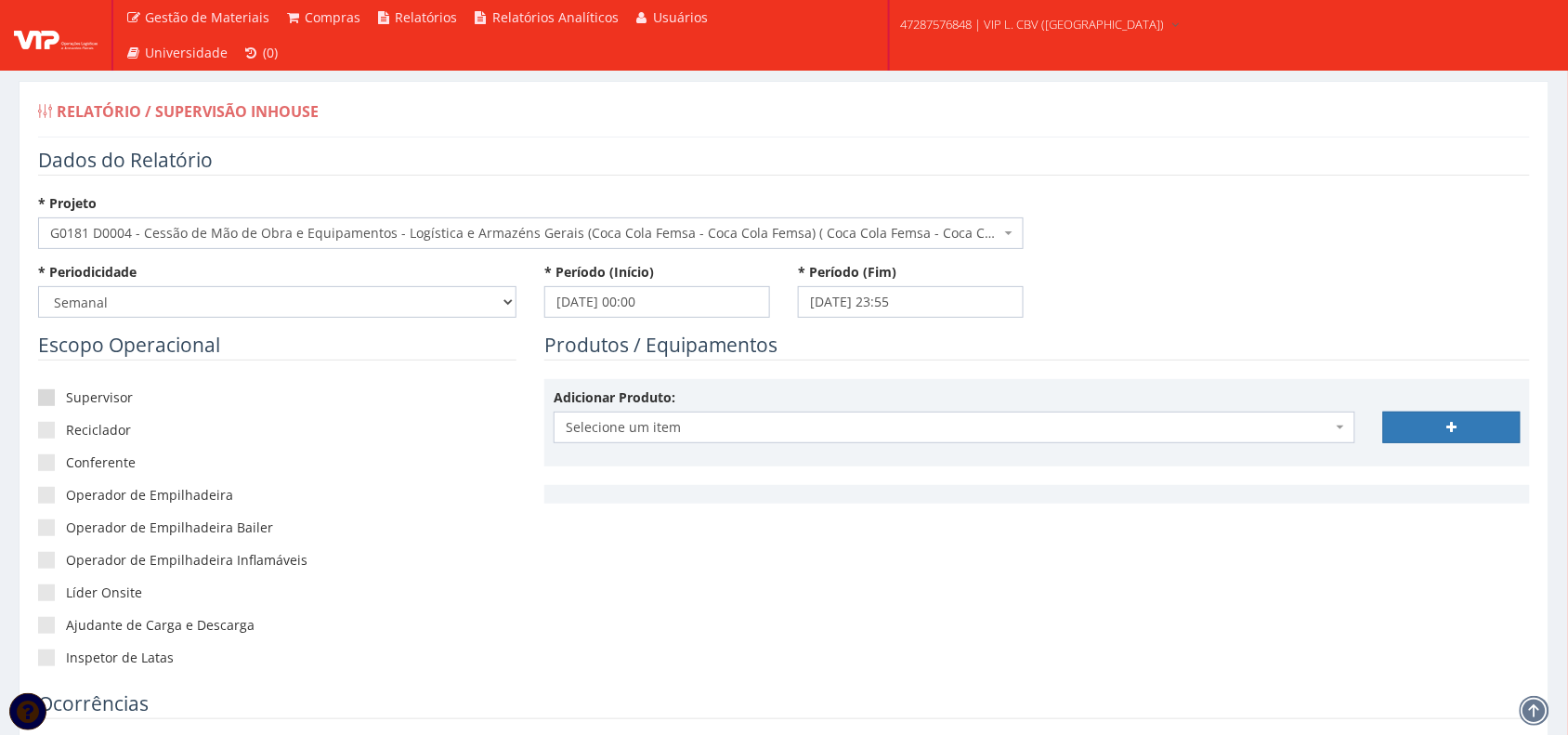 click on "Supervisor" at bounding box center [277, 398] 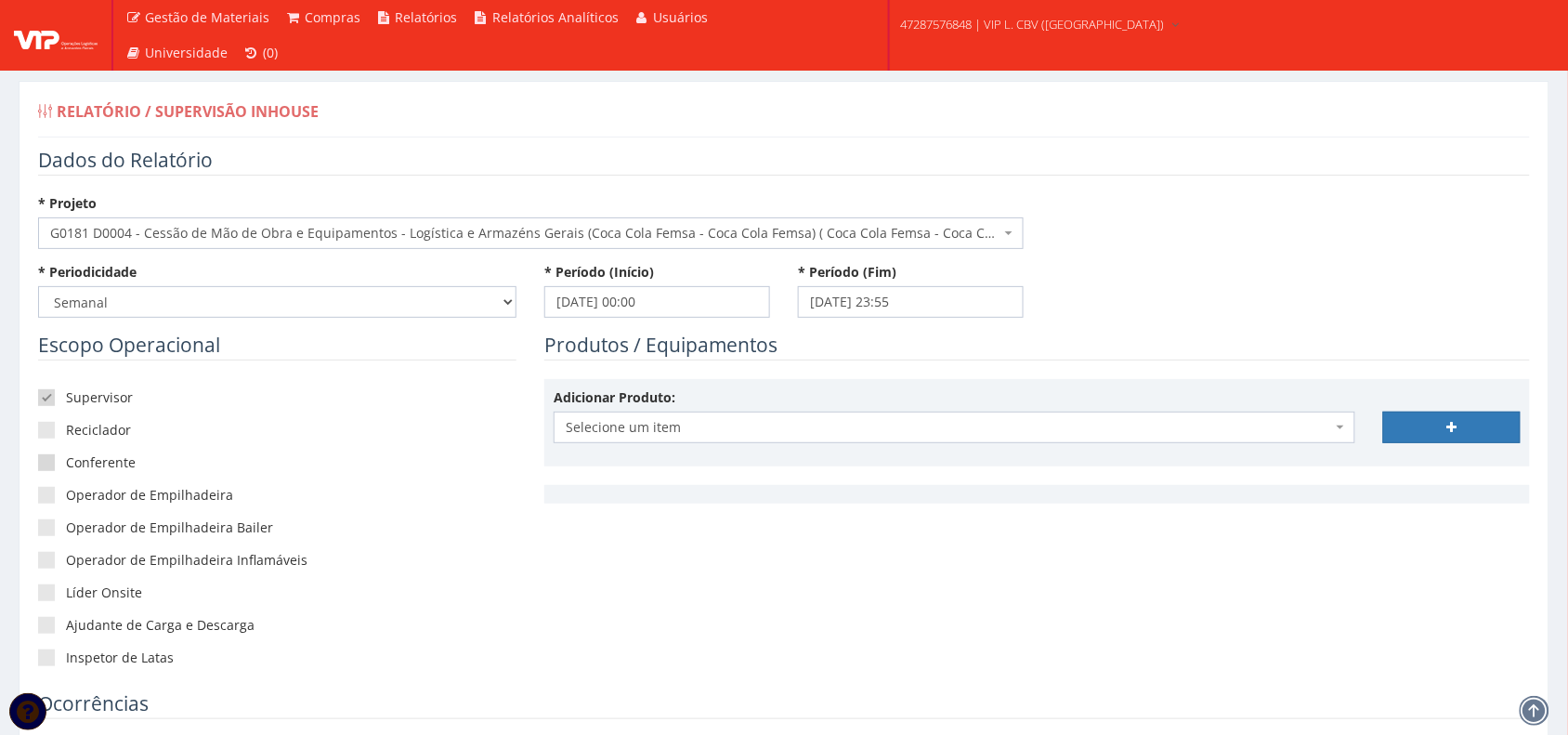 click on "Conferente" at bounding box center (277, 463) 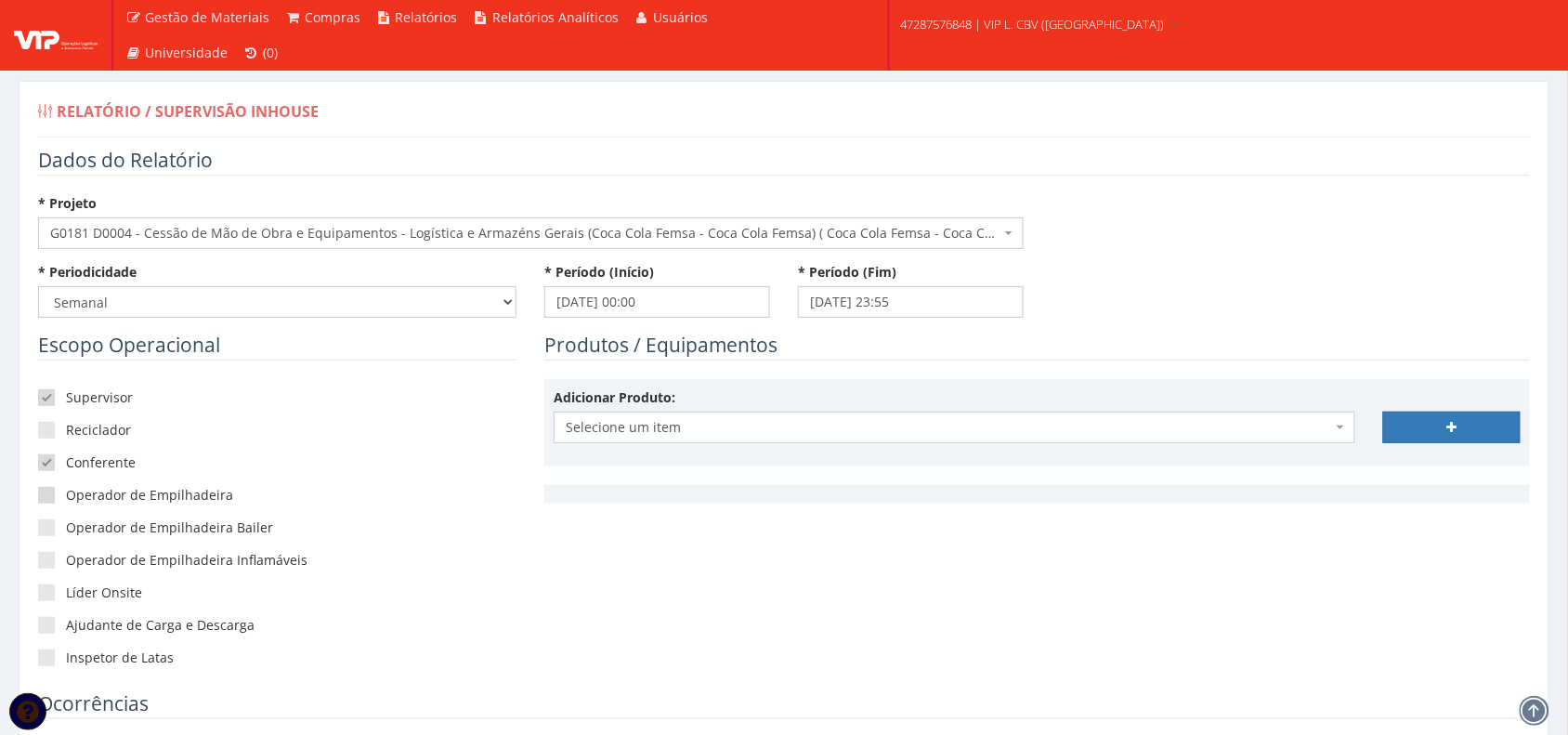 click on "Operador de Empilhadeira" at bounding box center (277, 495) 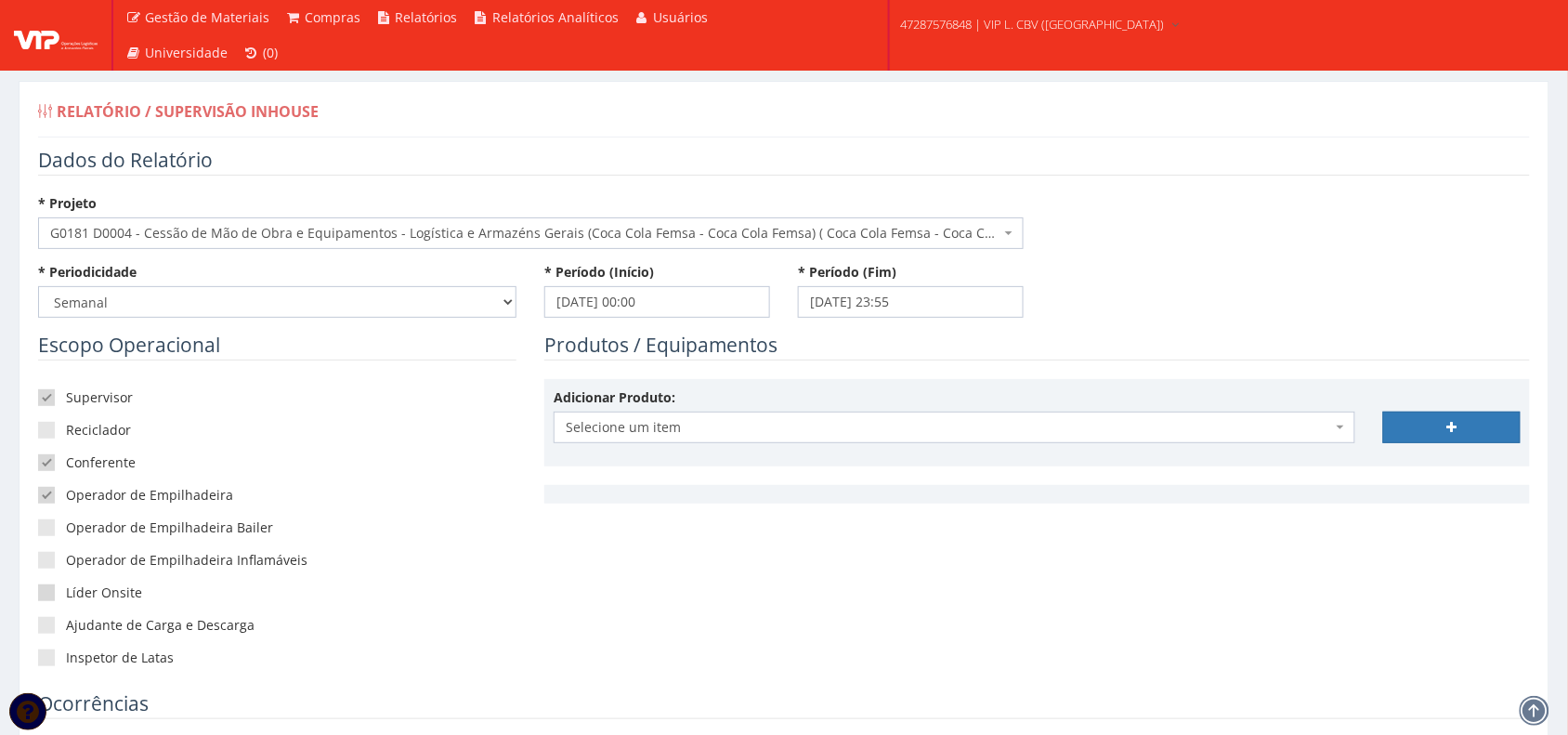 click on "Líder Onsite" at bounding box center (277, 593) 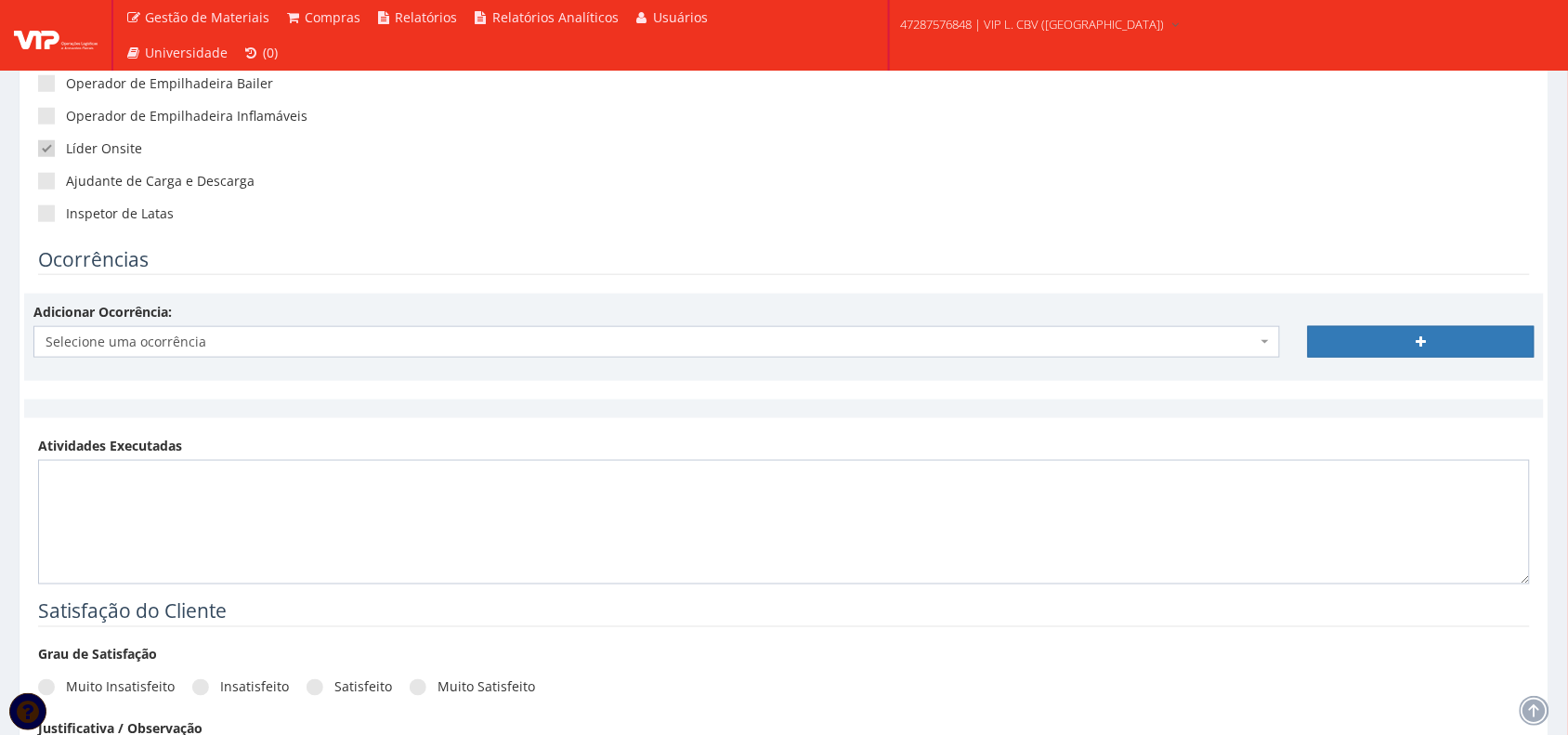 scroll, scrollTop: 465, scrollLeft: 0, axis: vertical 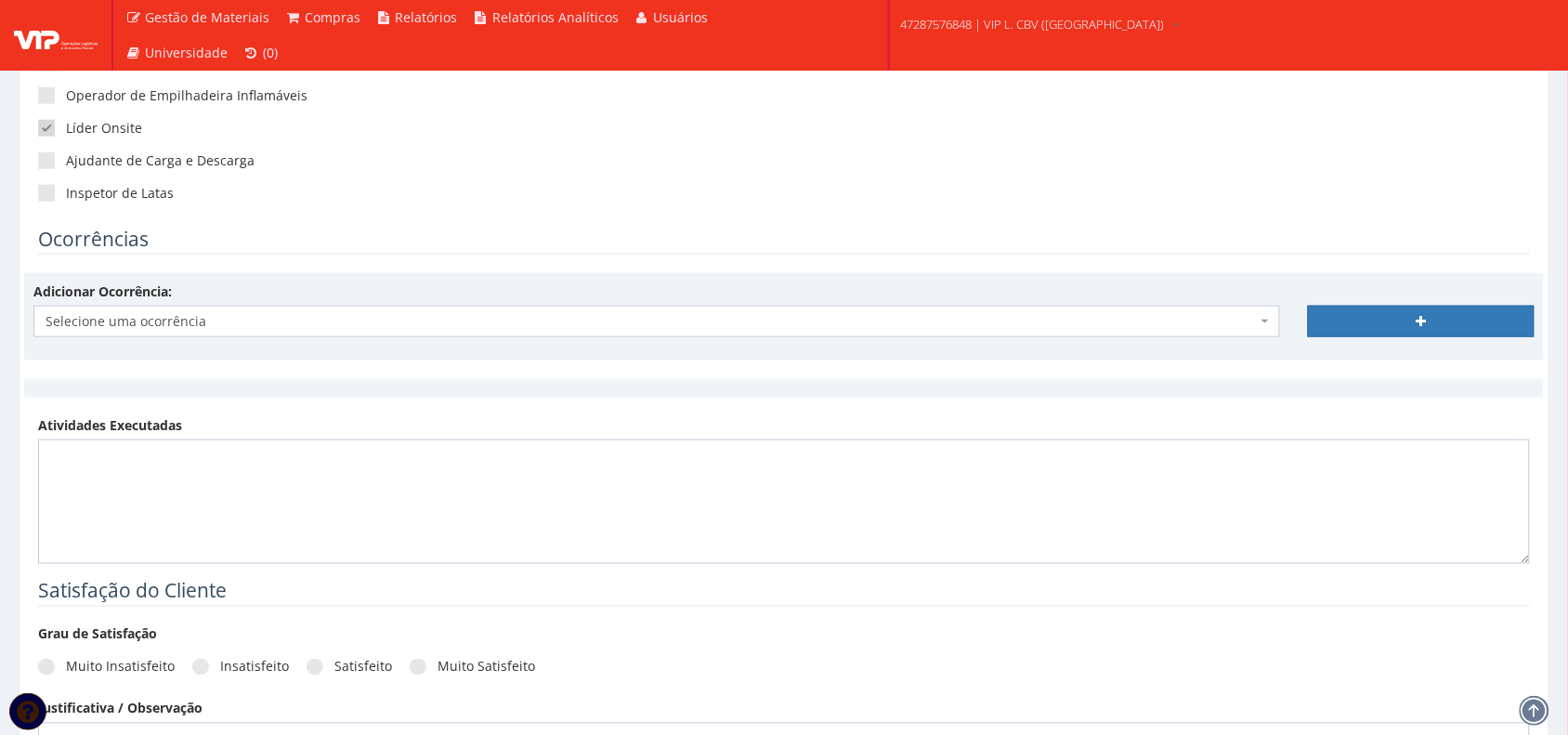 click on "Selecione uma ocorrência" at bounding box center [651, 322] 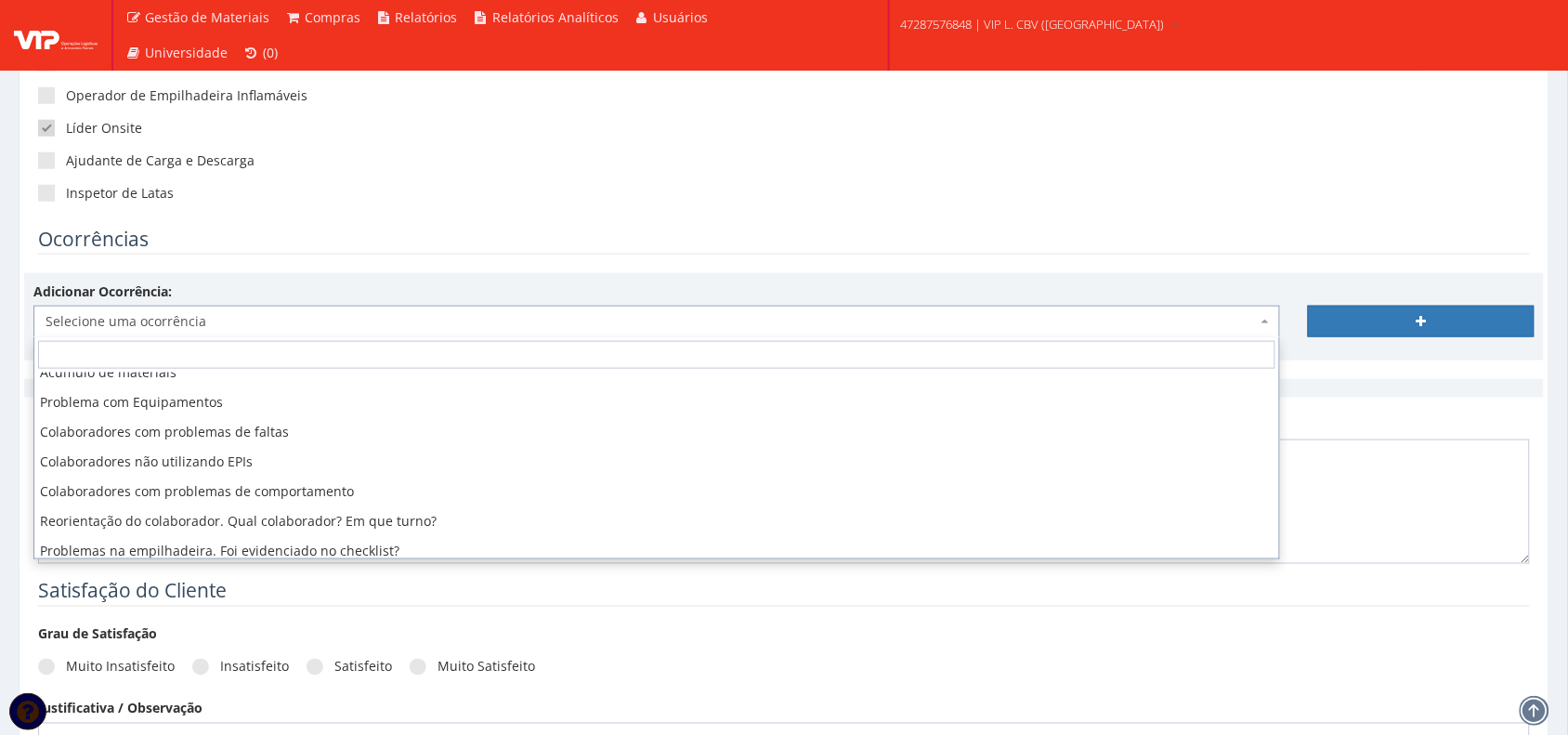 scroll, scrollTop: 112, scrollLeft: 0, axis: vertical 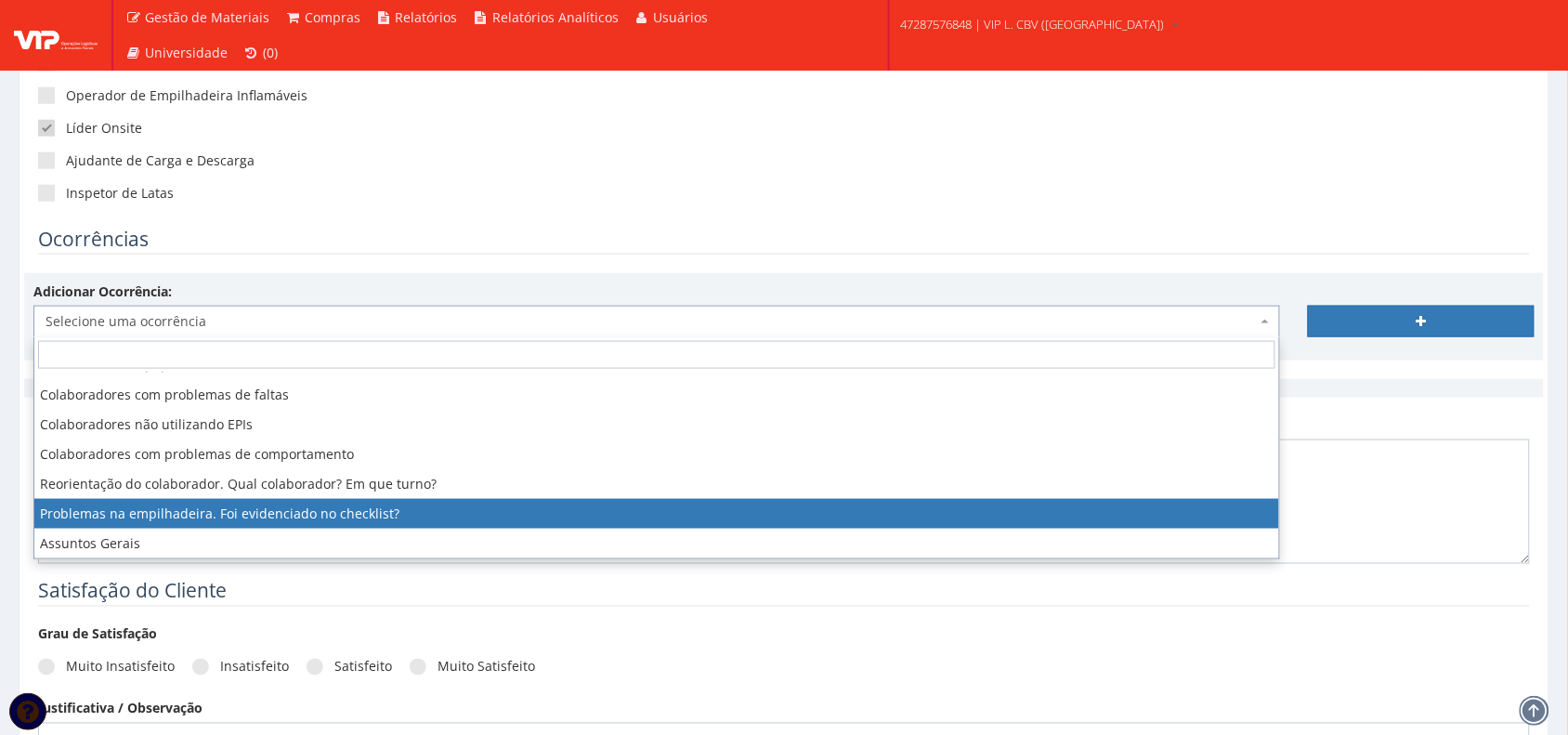 select on "assuntos_gerais" 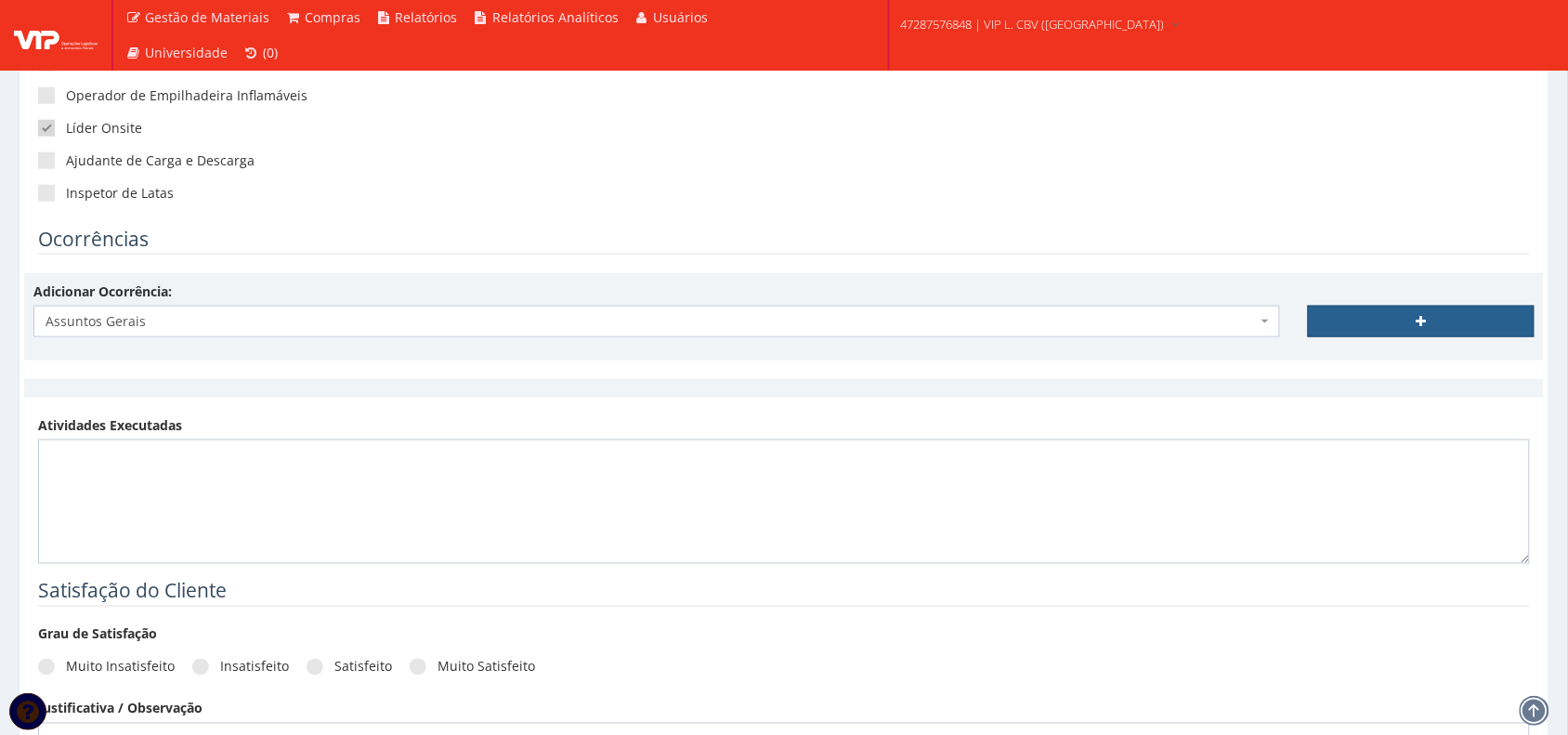 click at bounding box center [1421, 322] 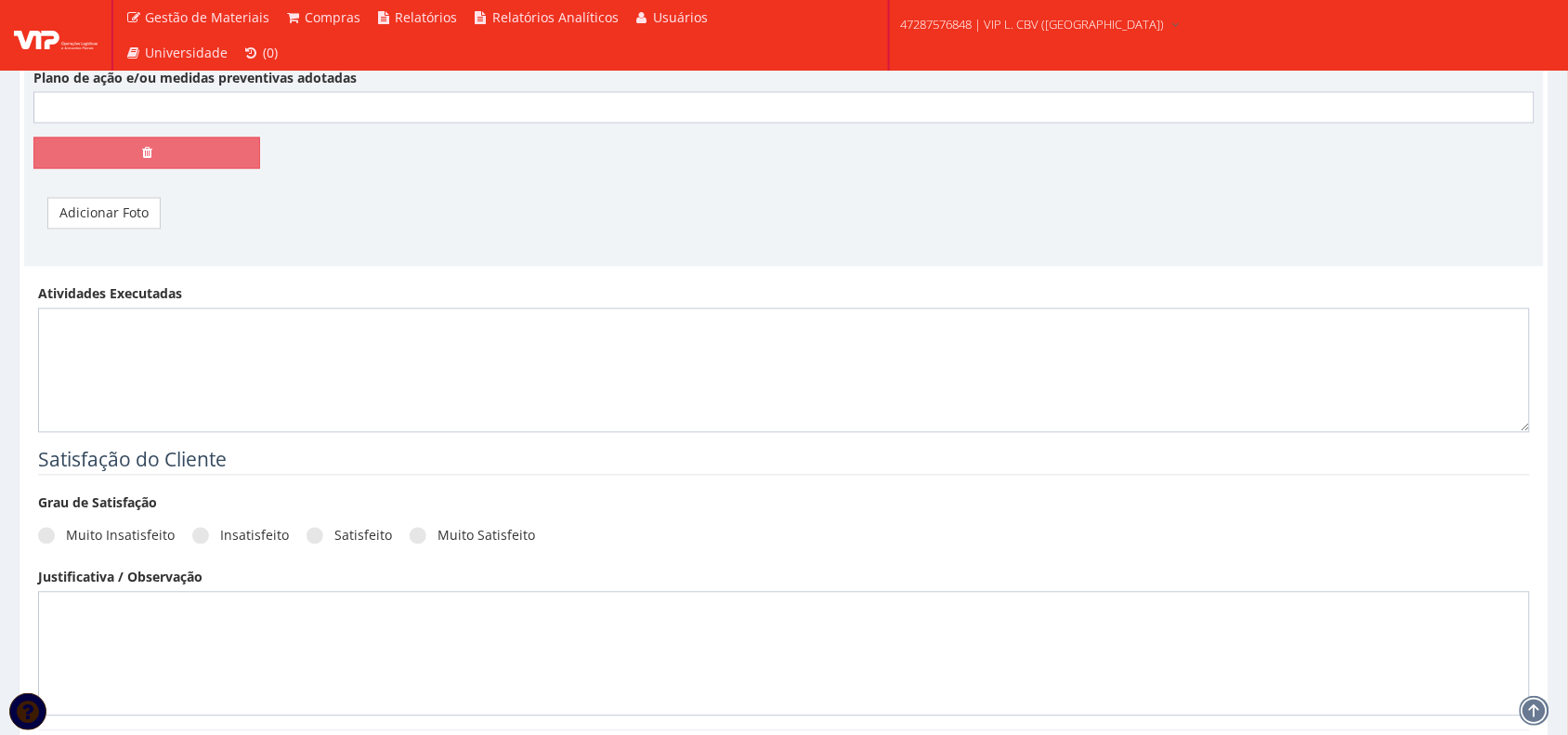 scroll, scrollTop: 813, scrollLeft: 0, axis: vertical 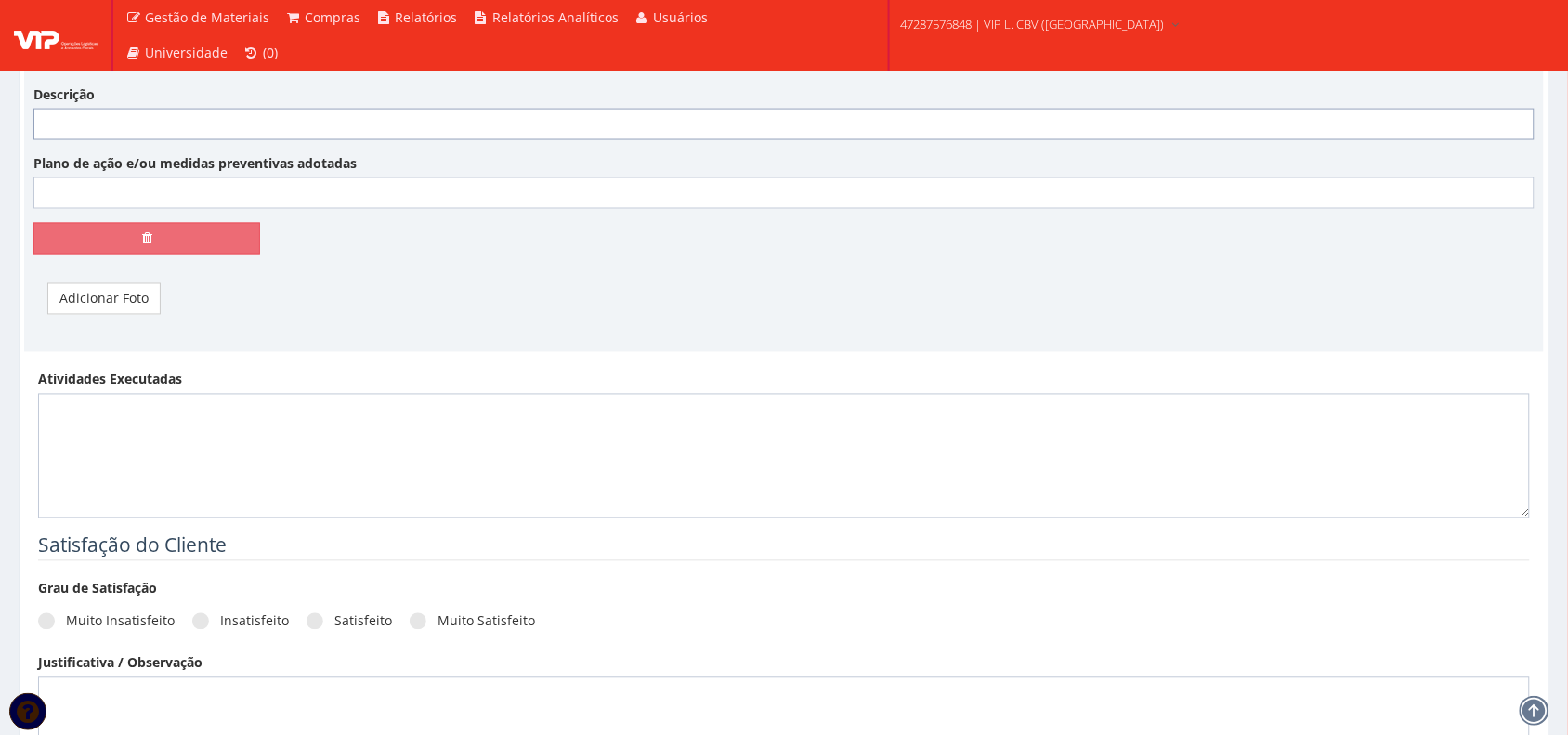 click on "Descrição" at bounding box center [784, 125] 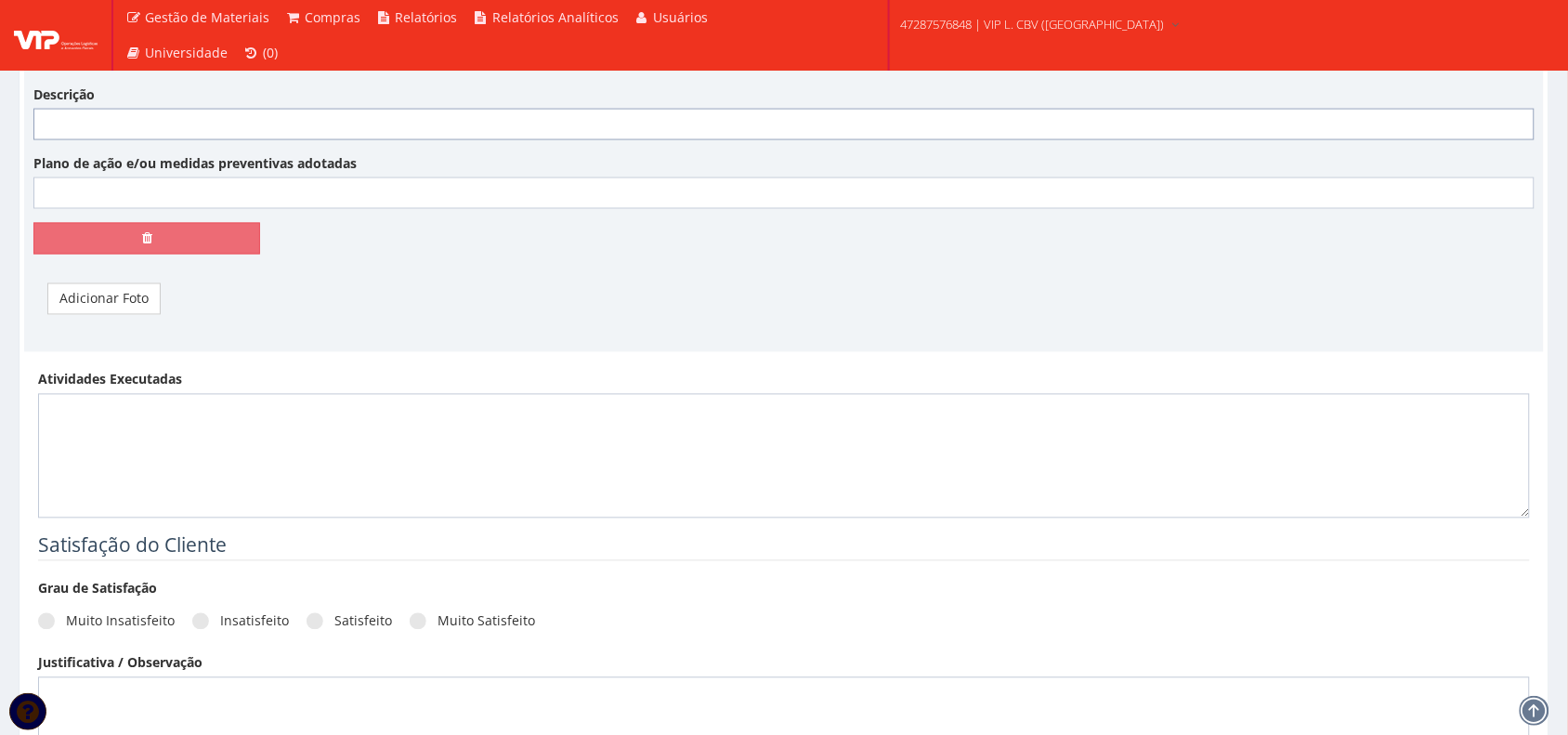 type on "Relatório Semanal" 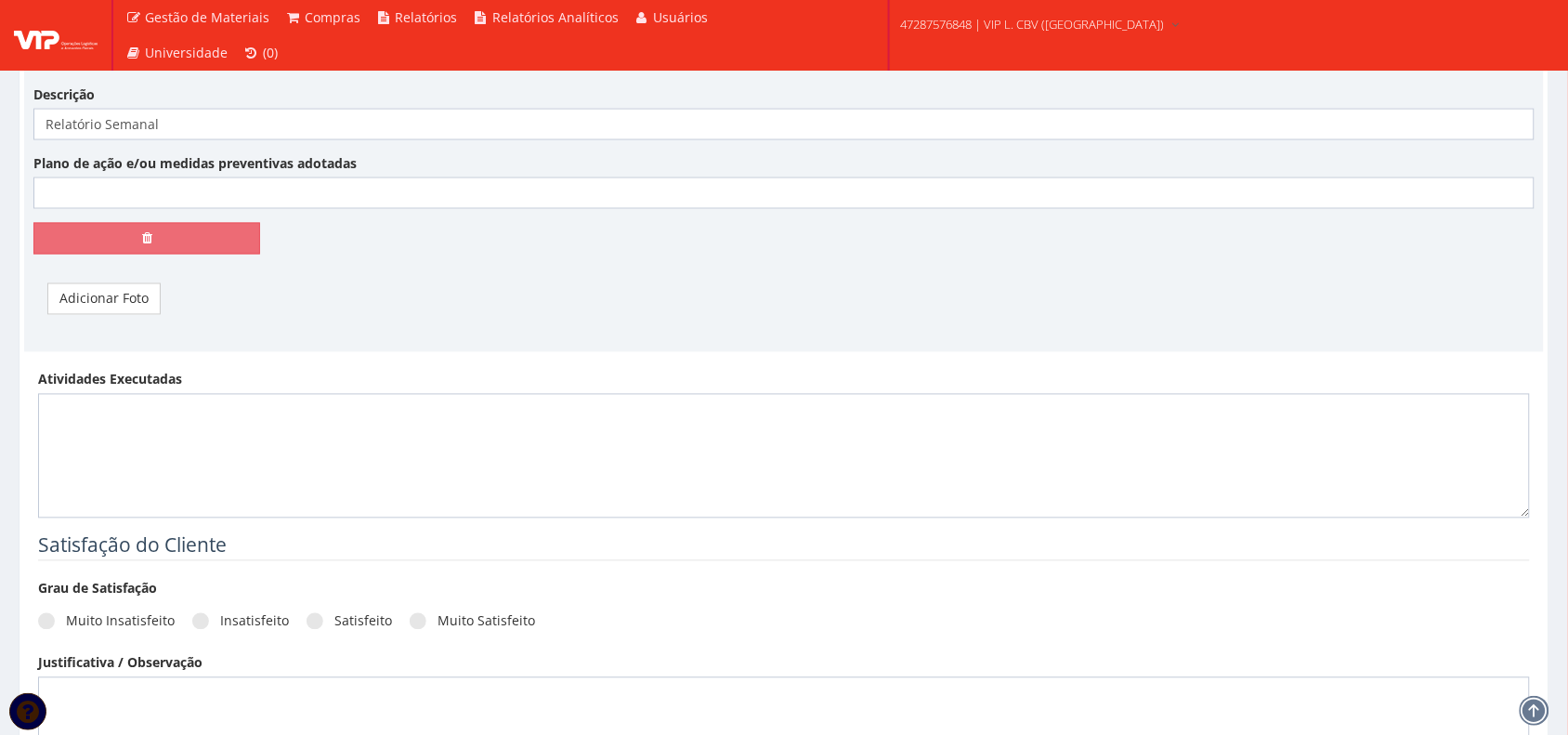 click on "Plano de ação e/ou medidas preventivas adotadas" at bounding box center [784, 181] 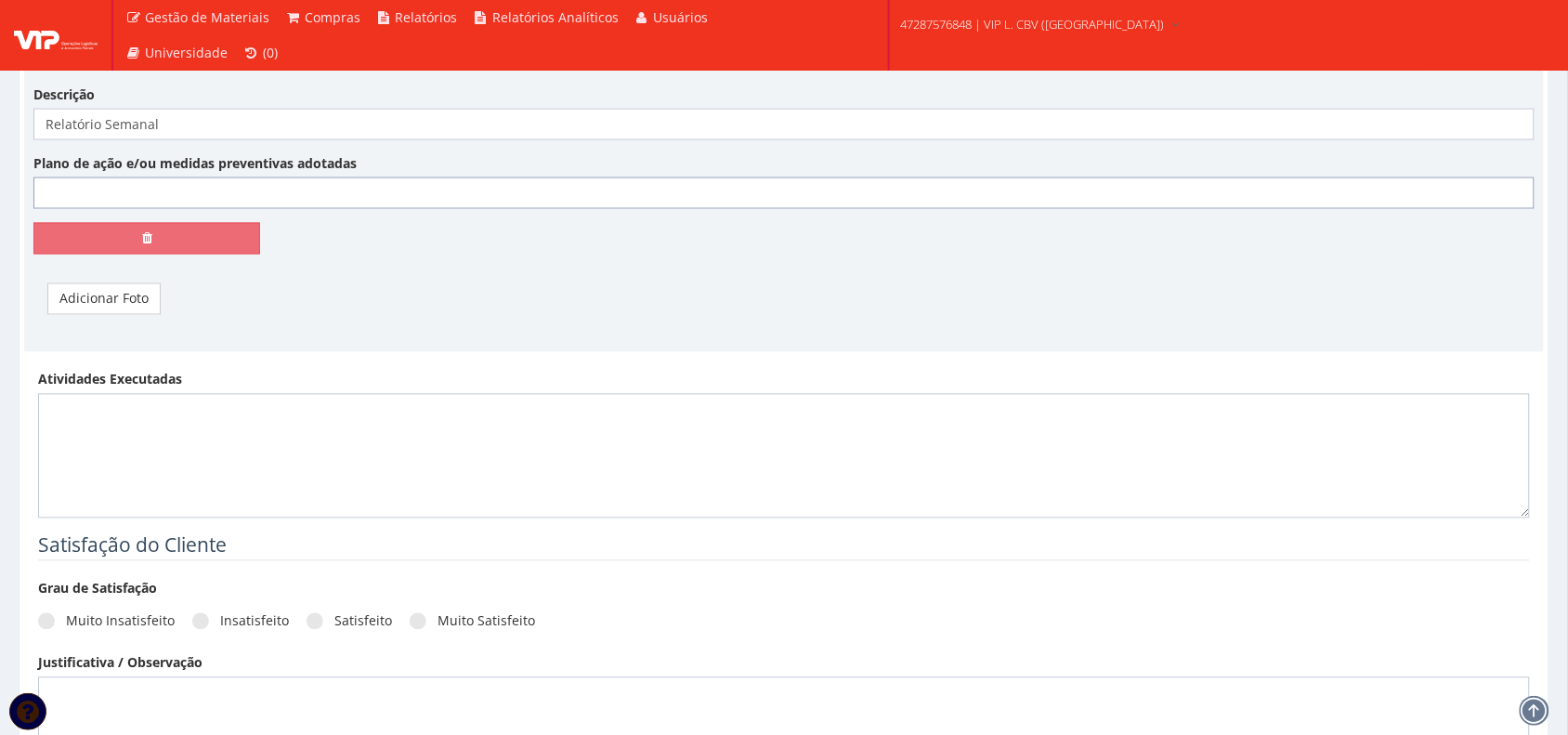 click on "Plano de ação e/ou medidas preventivas adotadas" at bounding box center [784, 193] 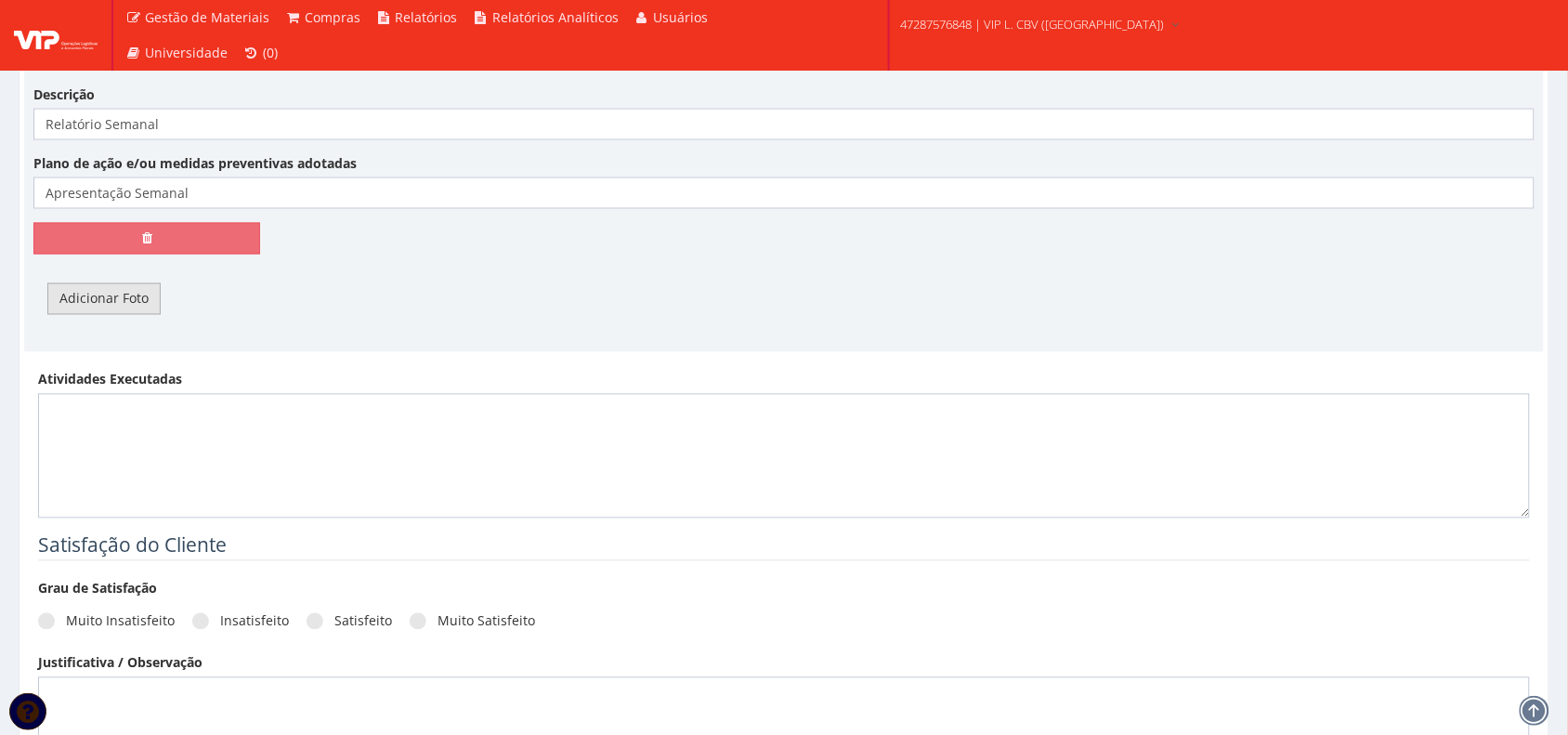 click on "Adicionar Foto" at bounding box center [104, 299] 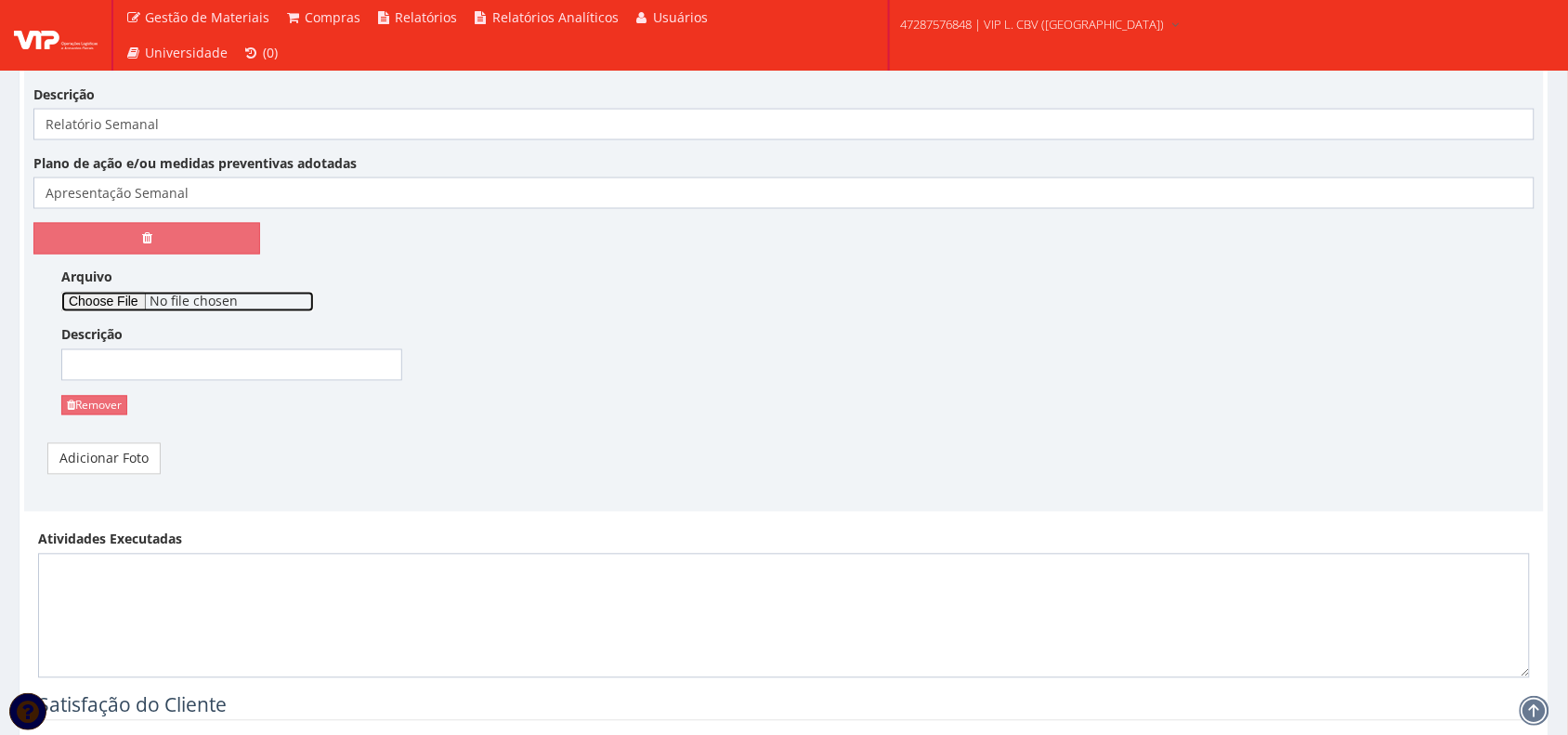 click on "Arquivo" at bounding box center [188, 302] 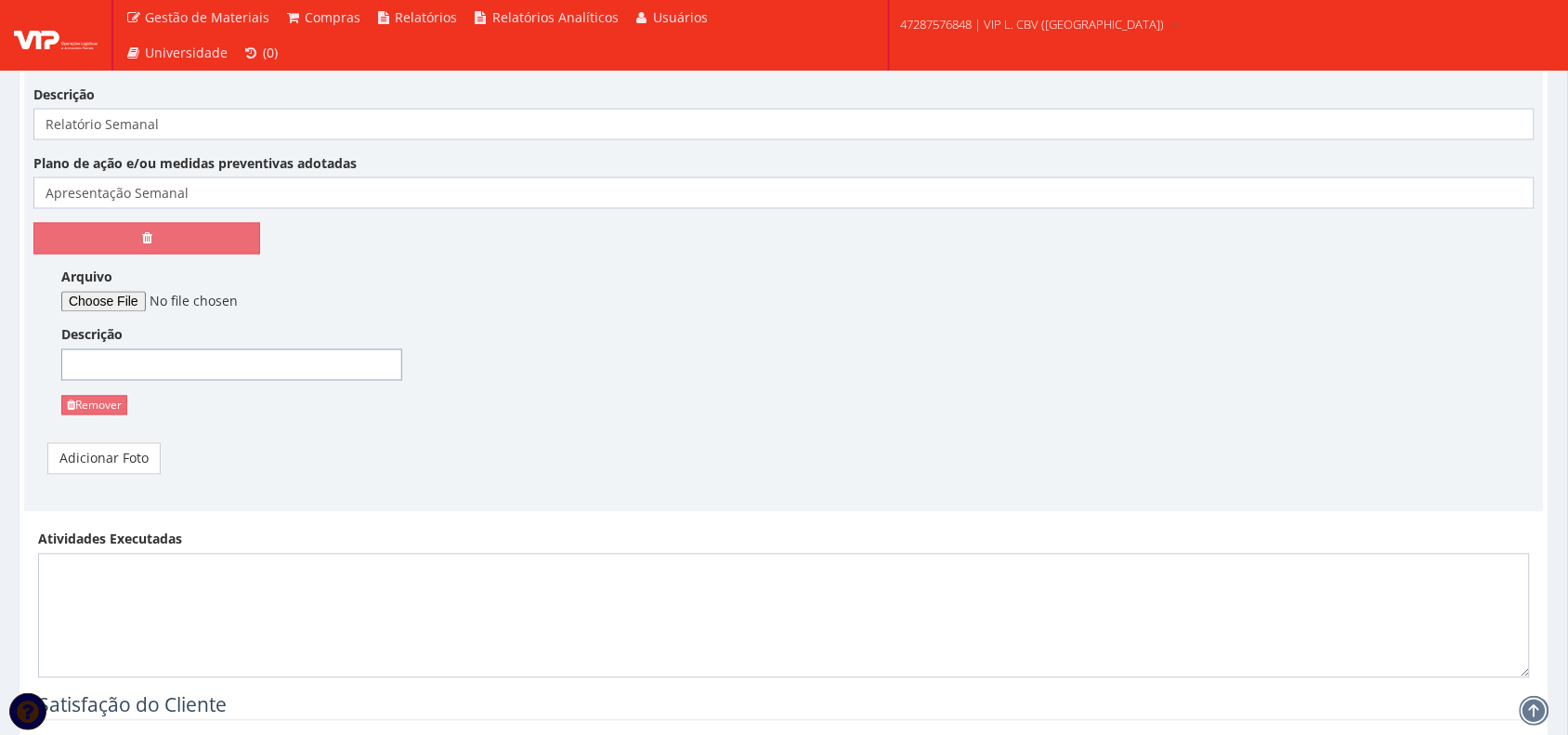 click on "Descrição" at bounding box center (231, 365) 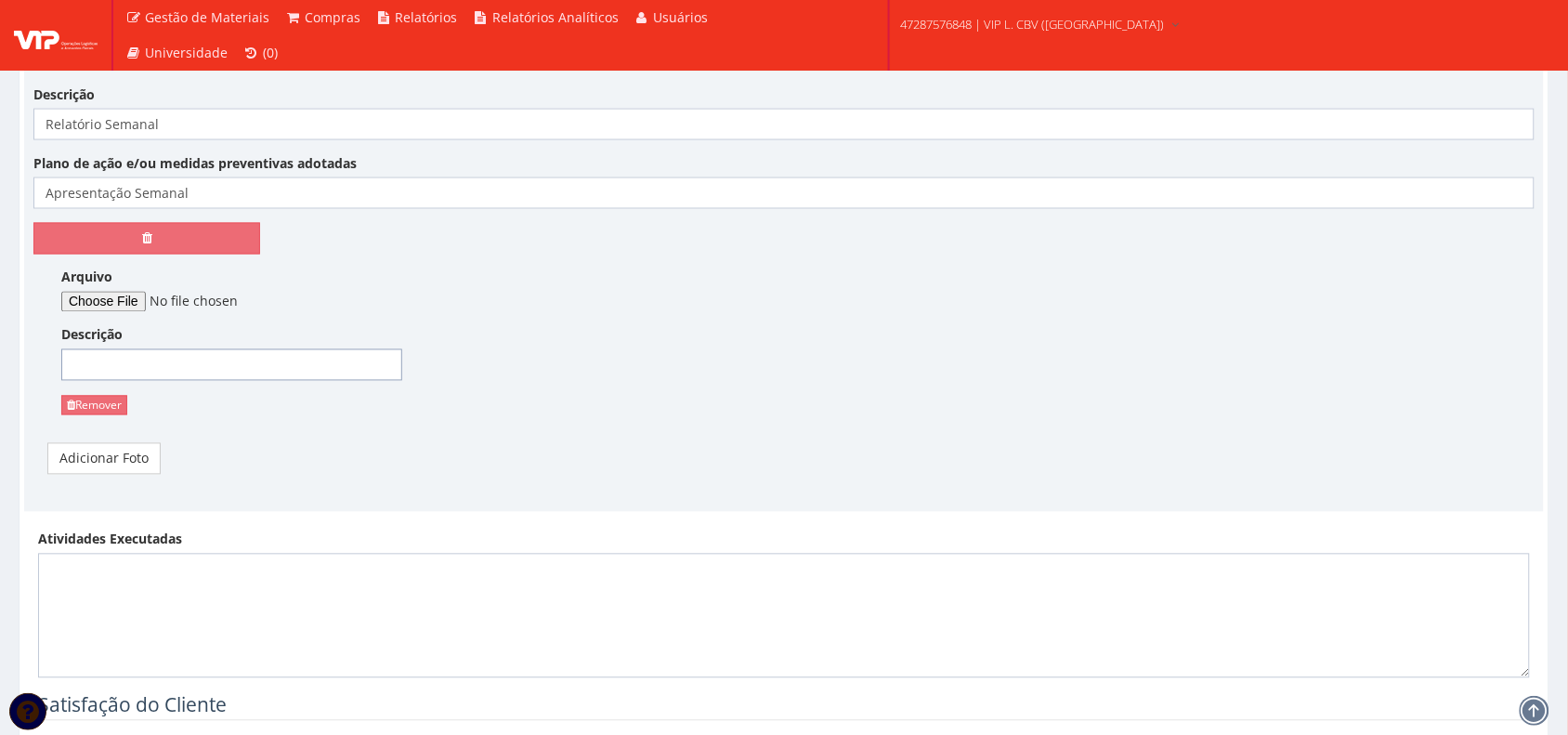 type on "Apresentação" 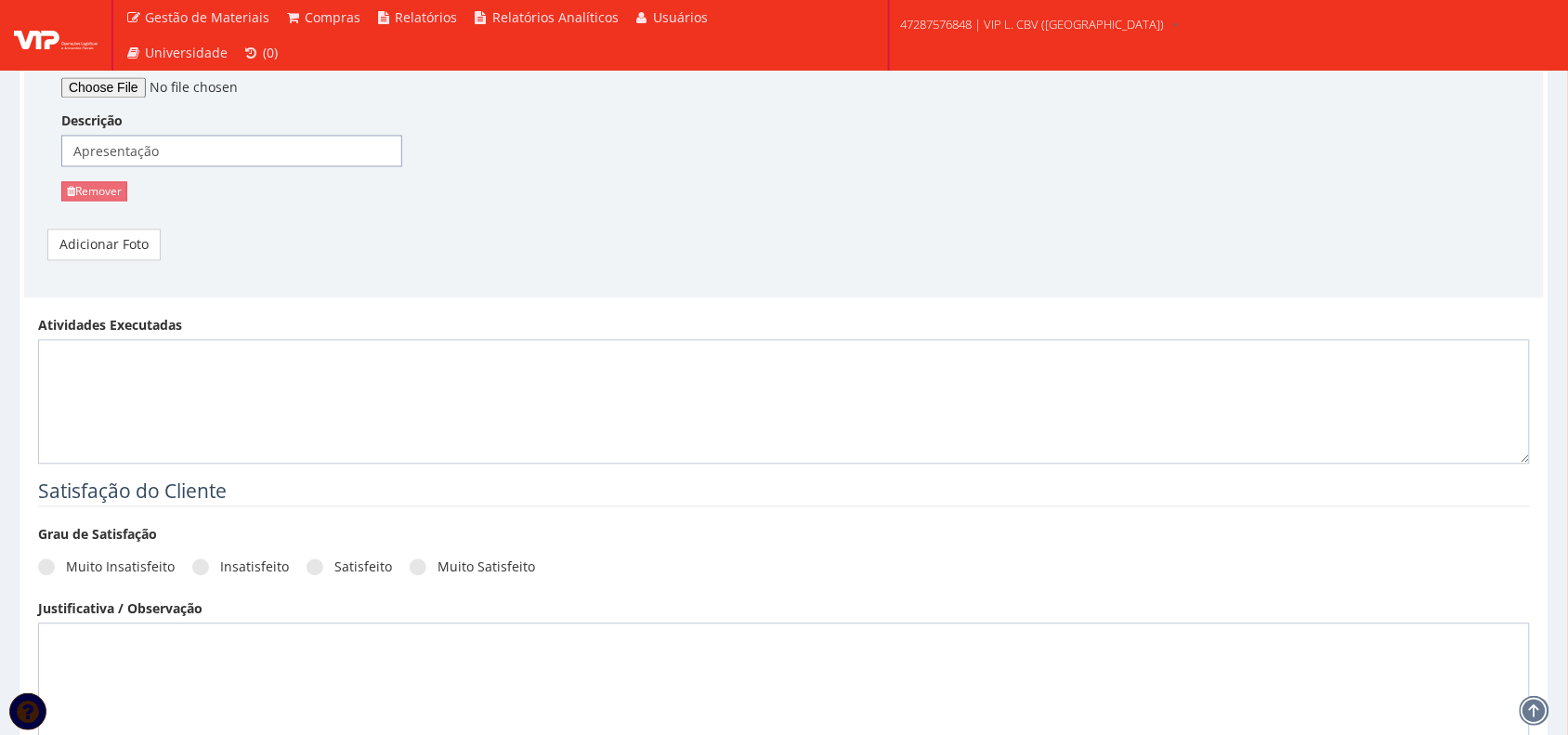 scroll, scrollTop: 1218, scrollLeft: 0, axis: vertical 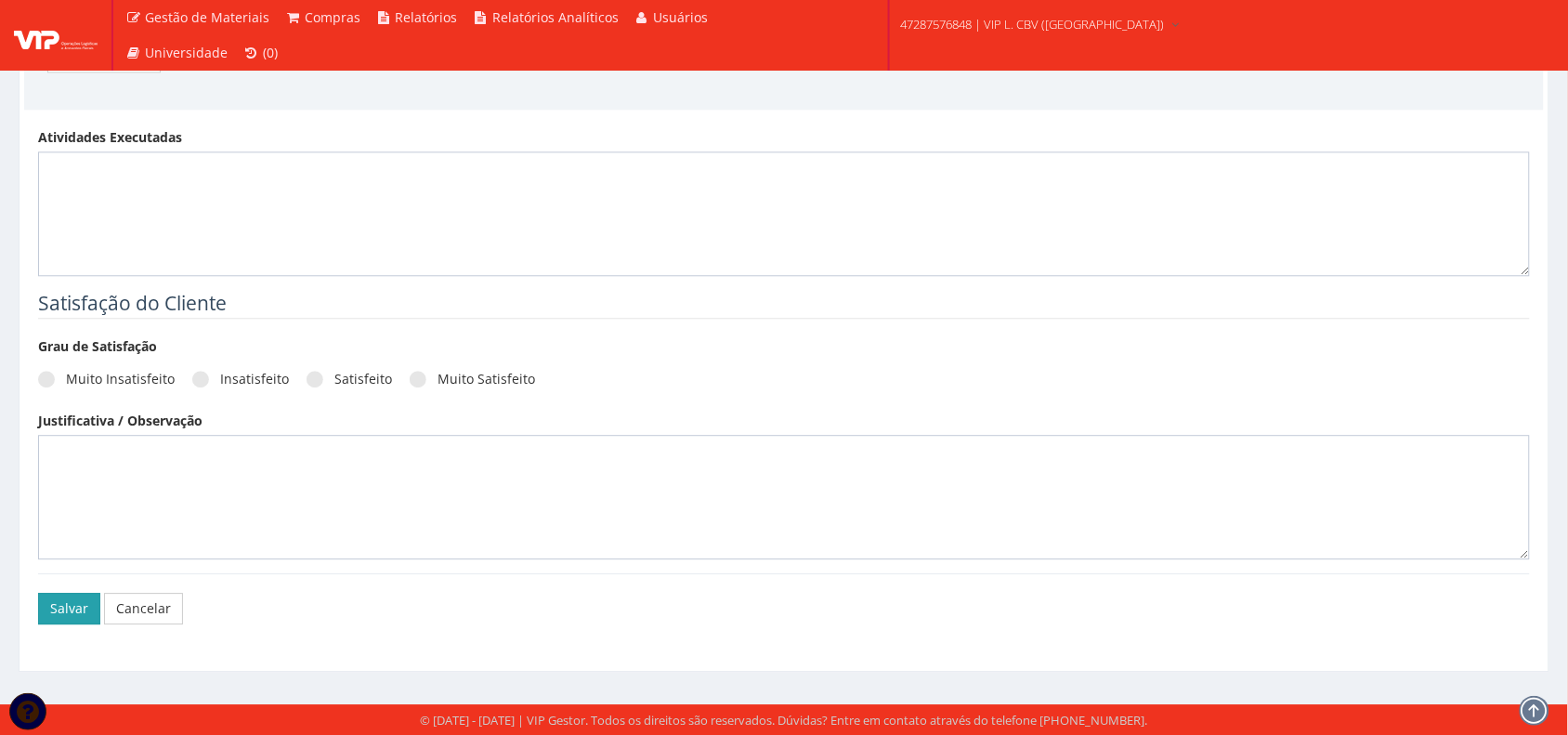 click on "Salvar" at bounding box center [69, 609] 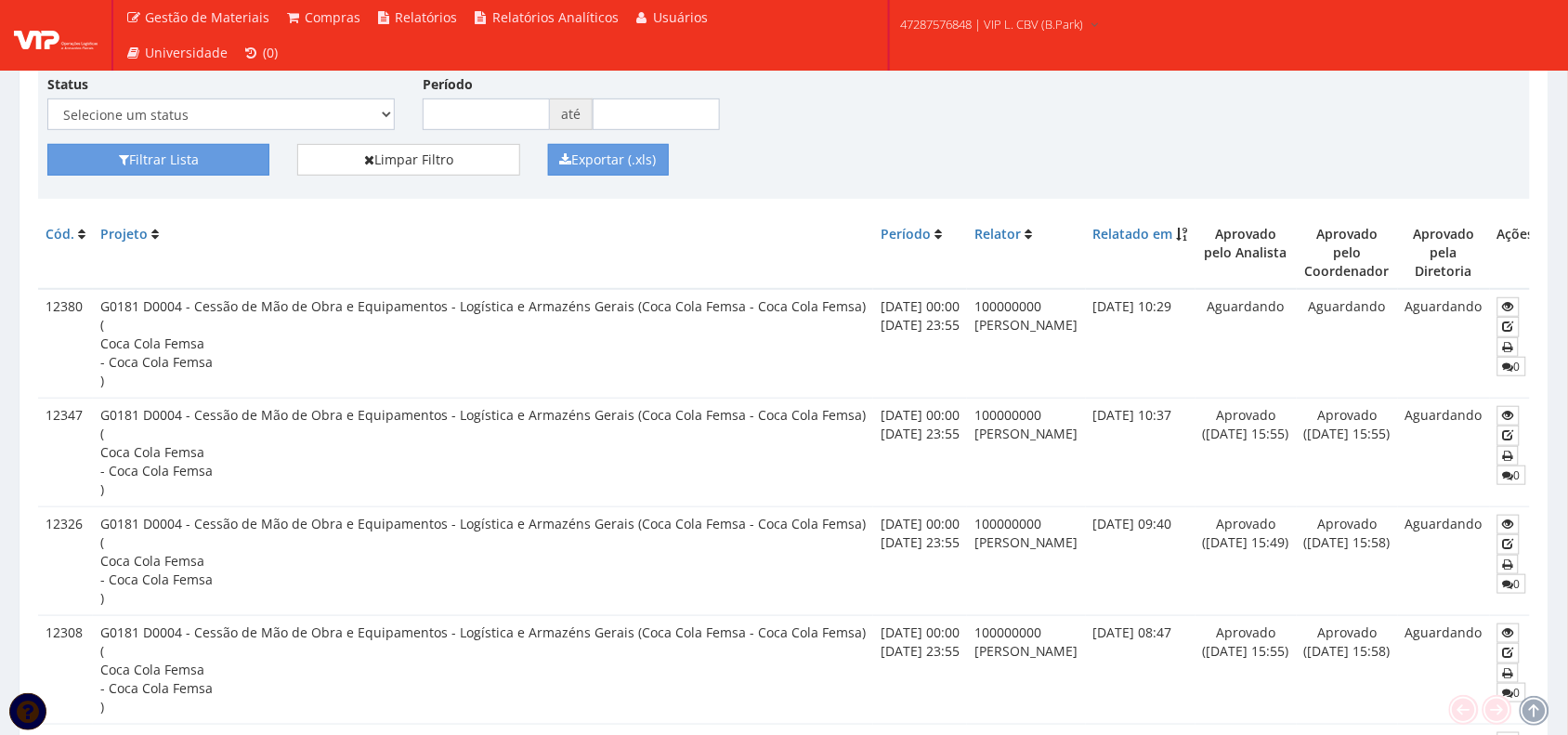 scroll, scrollTop: 232, scrollLeft: 0, axis: vertical 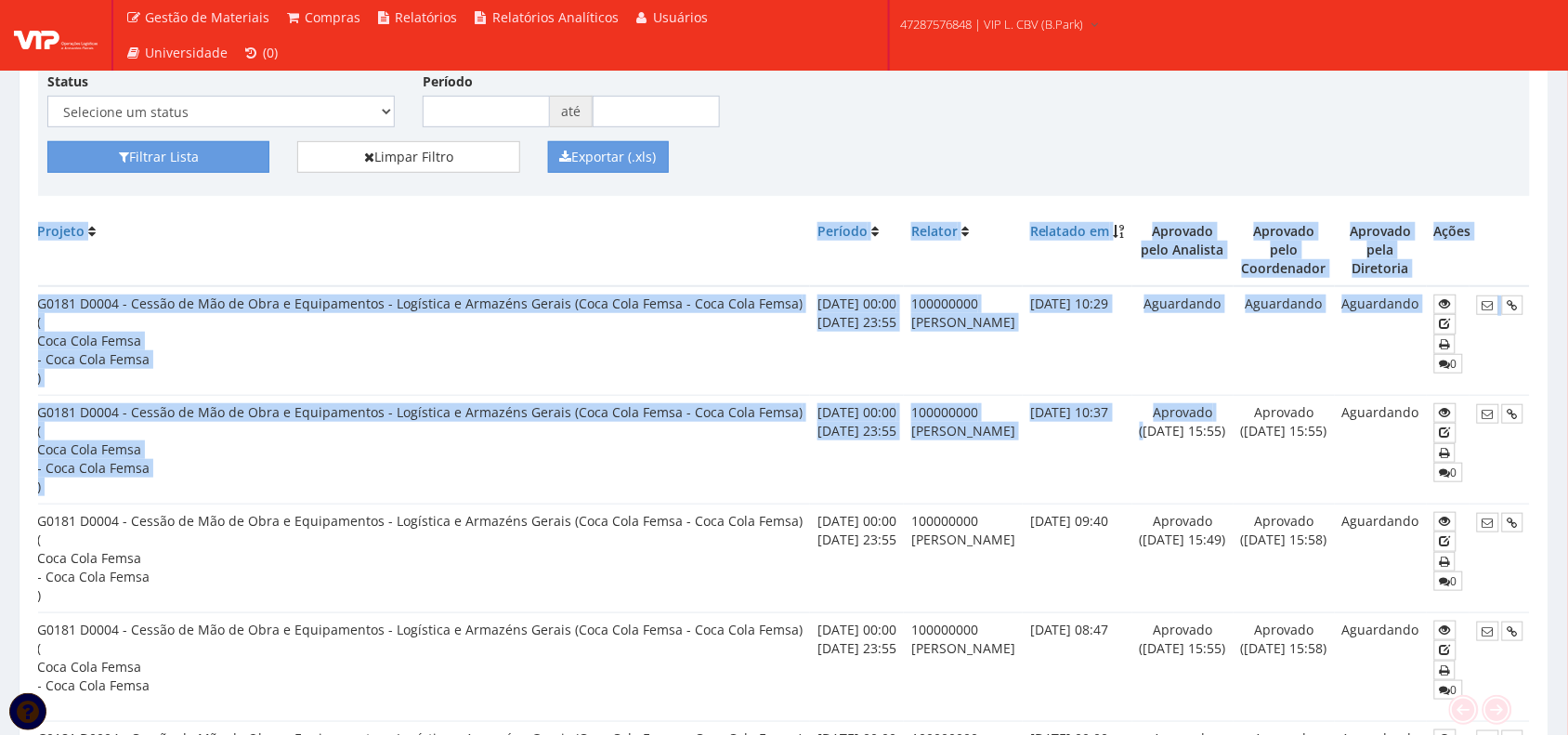 drag, startPoint x: 1223, startPoint y: 428, endPoint x: 1585, endPoint y: 438, distance: 362.1381 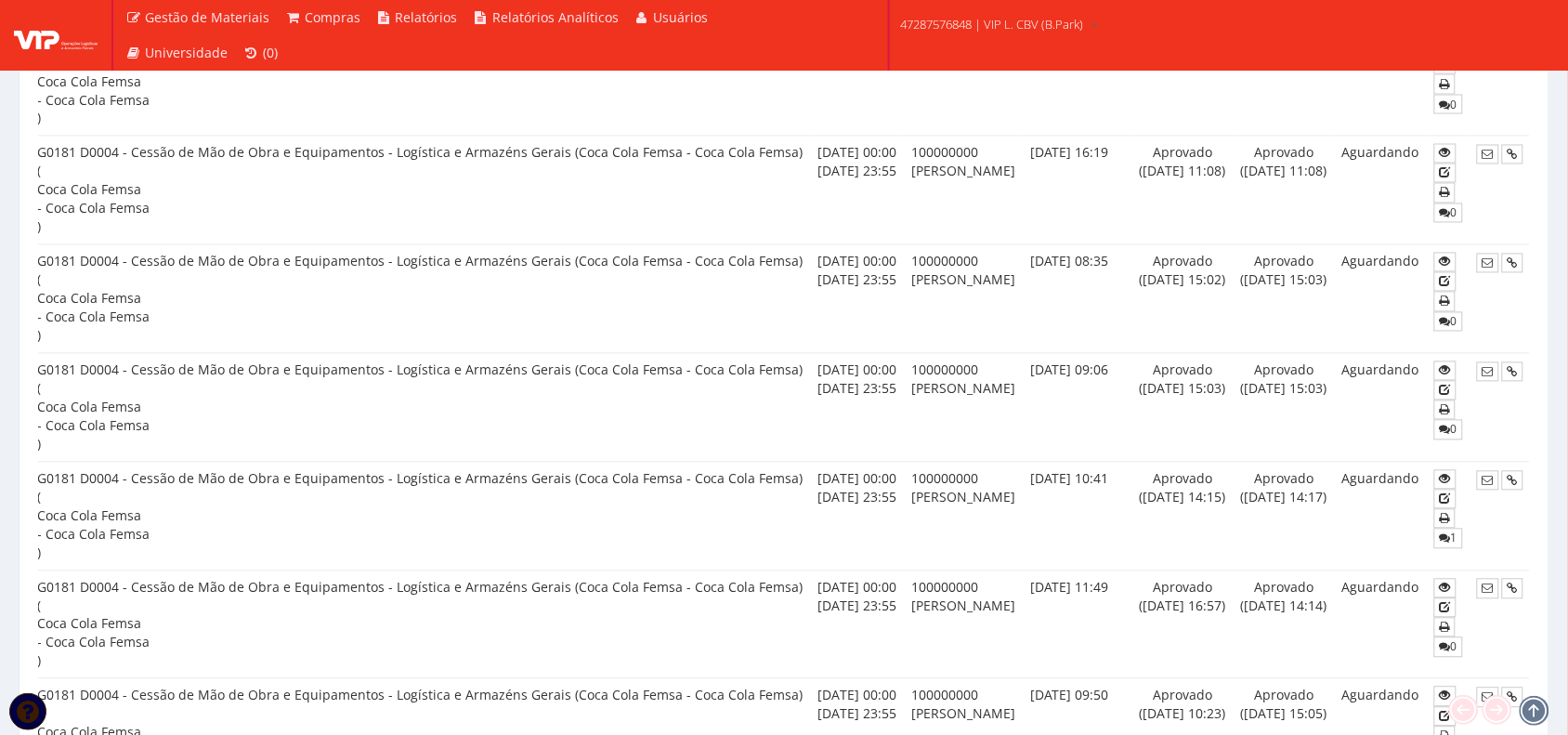 scroll, scrollTop: 929, scrollLeft: 0, axis: vertical 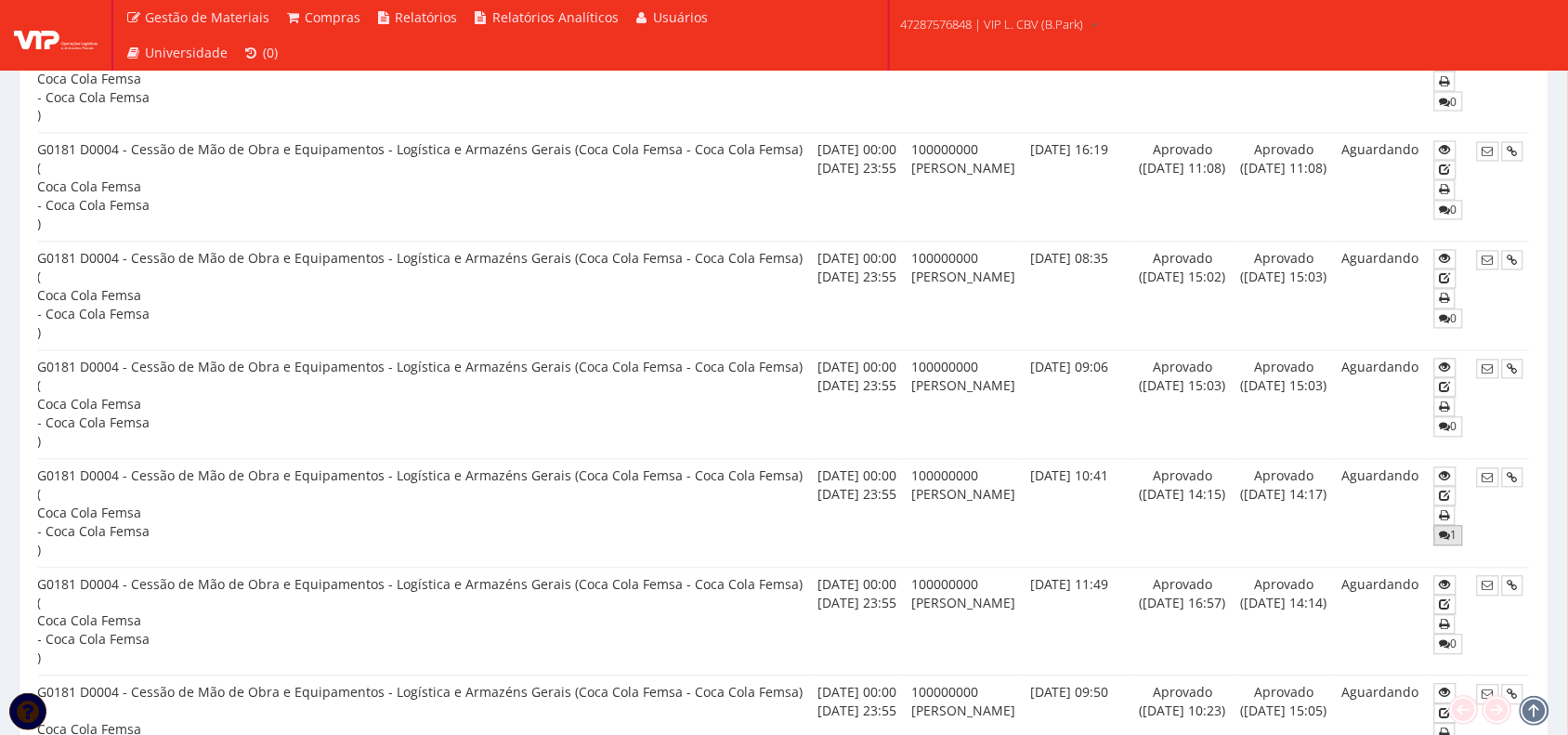 click at bounding box center [1445, 536] 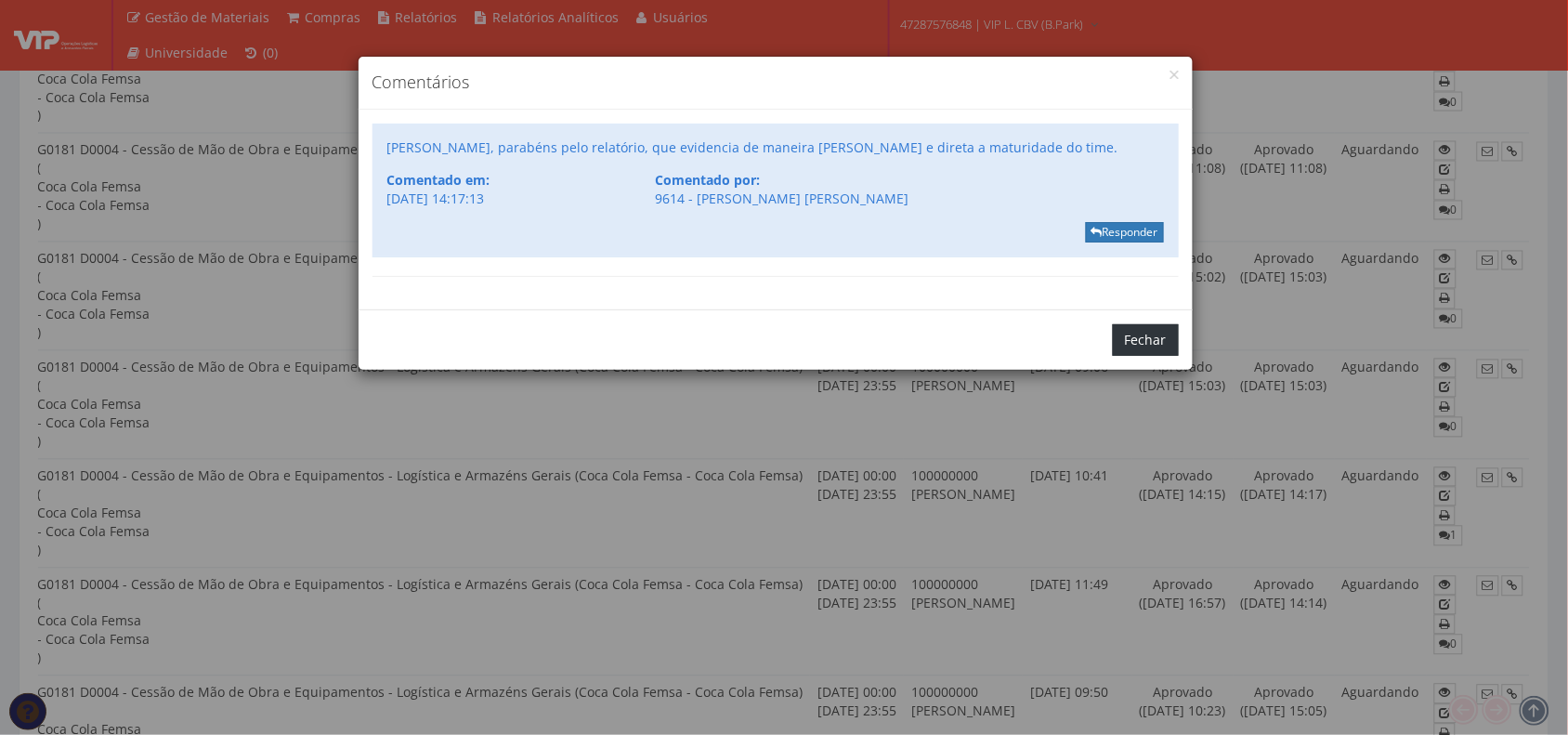 click on "Fechar" at bounding box center [1145, 340] 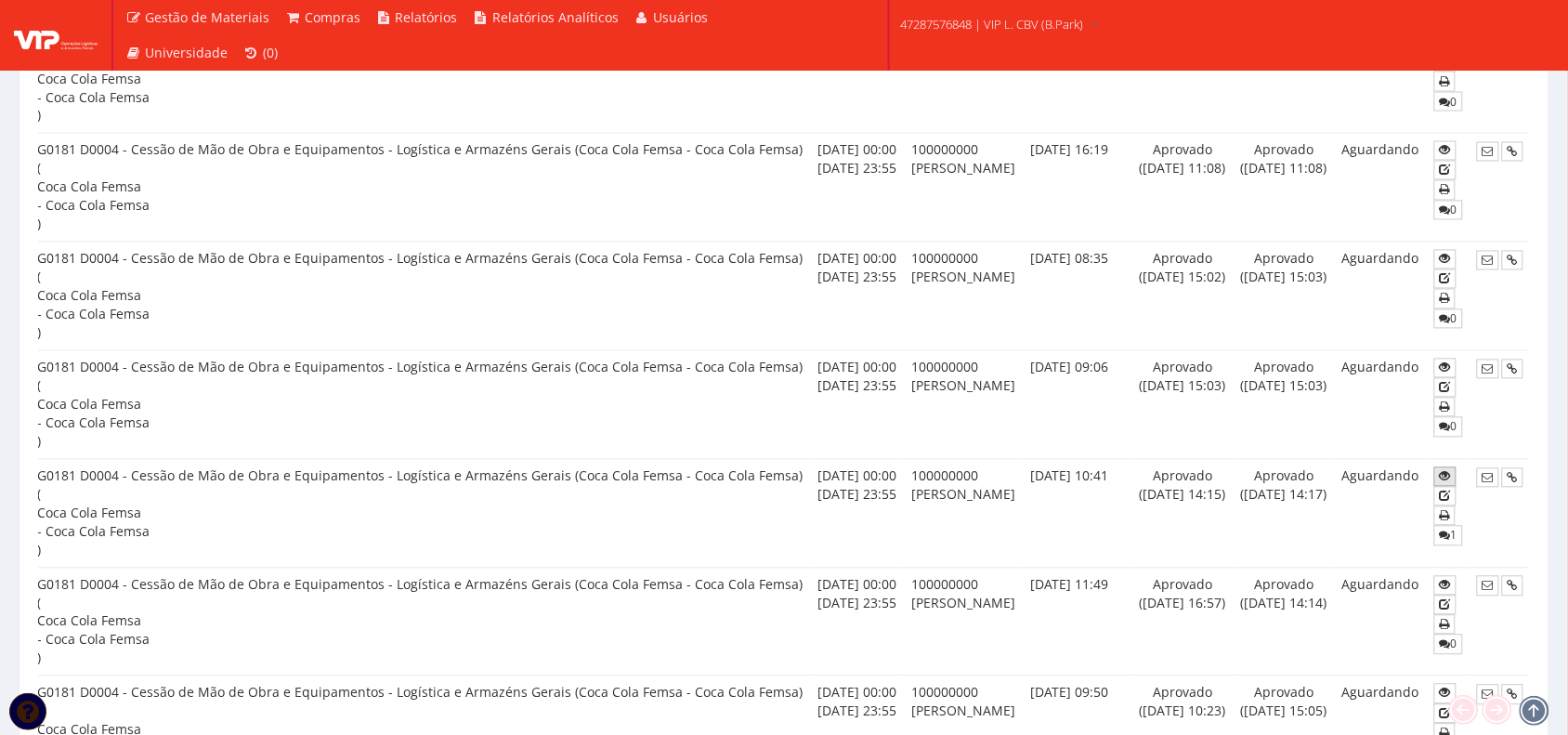 click at bounding box center (1445, 477) 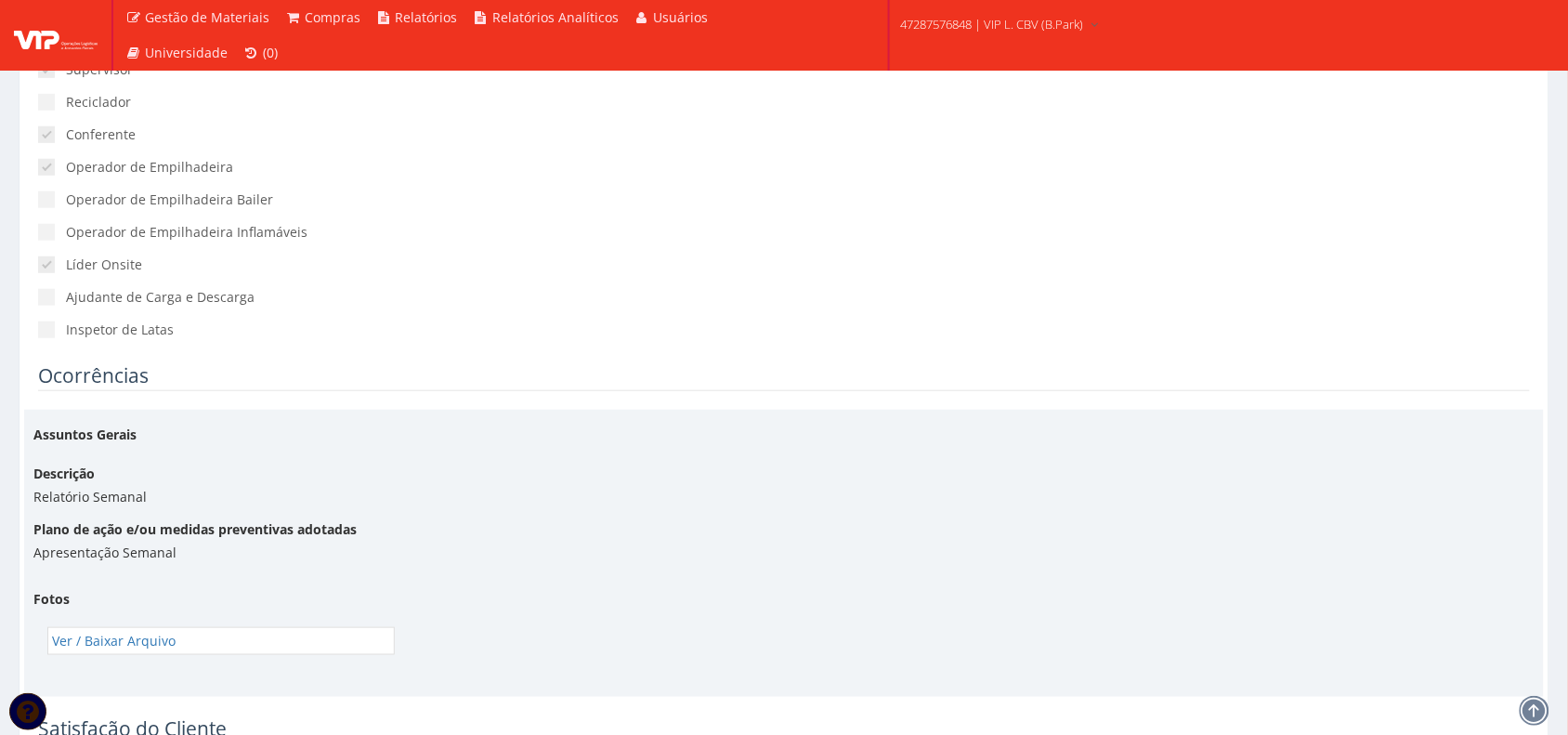 scroll, scrollTop: 518, scrollLeft: 0, axis: vertical 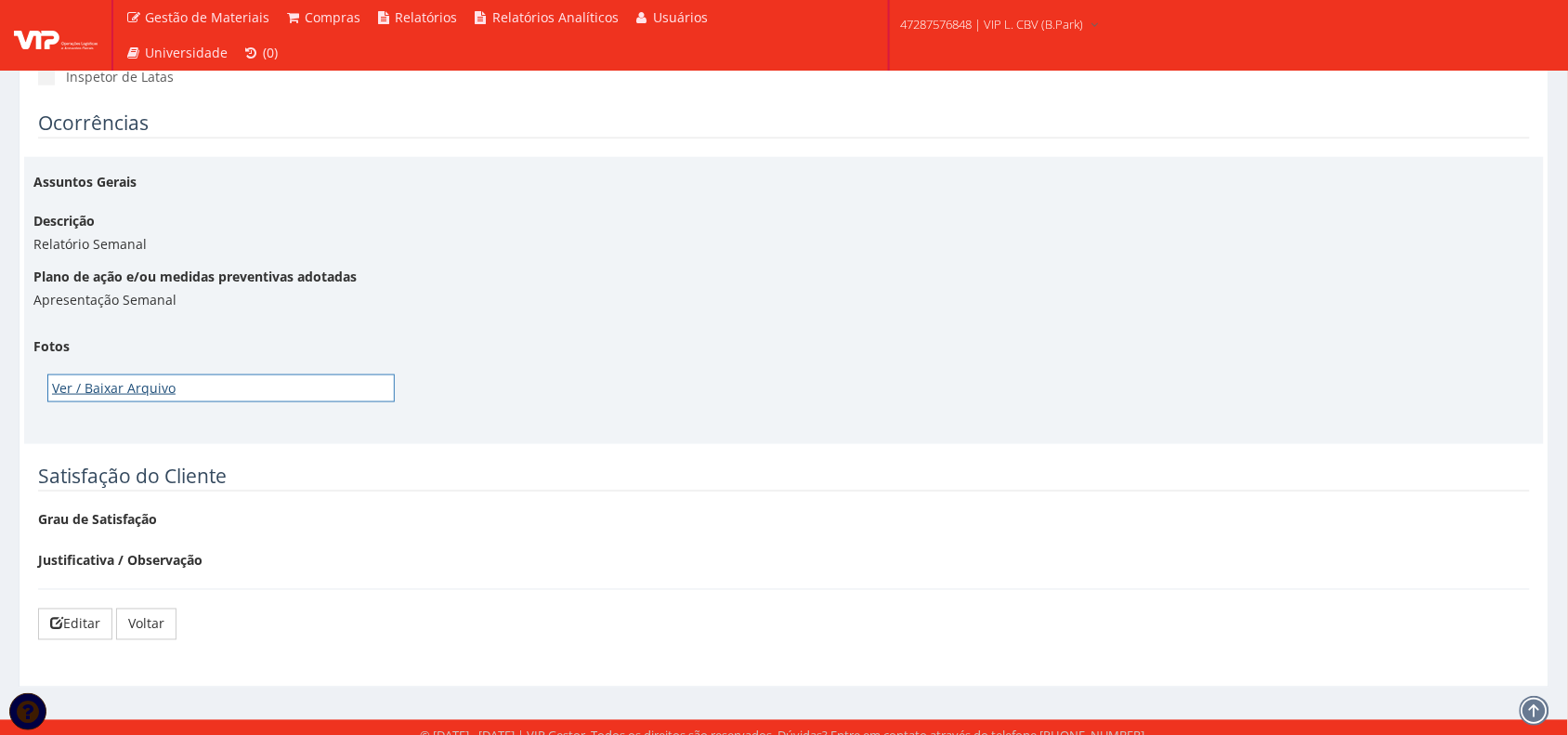 click on "Ver / Baixar Arquivo" at bounding box center (221, 388) 